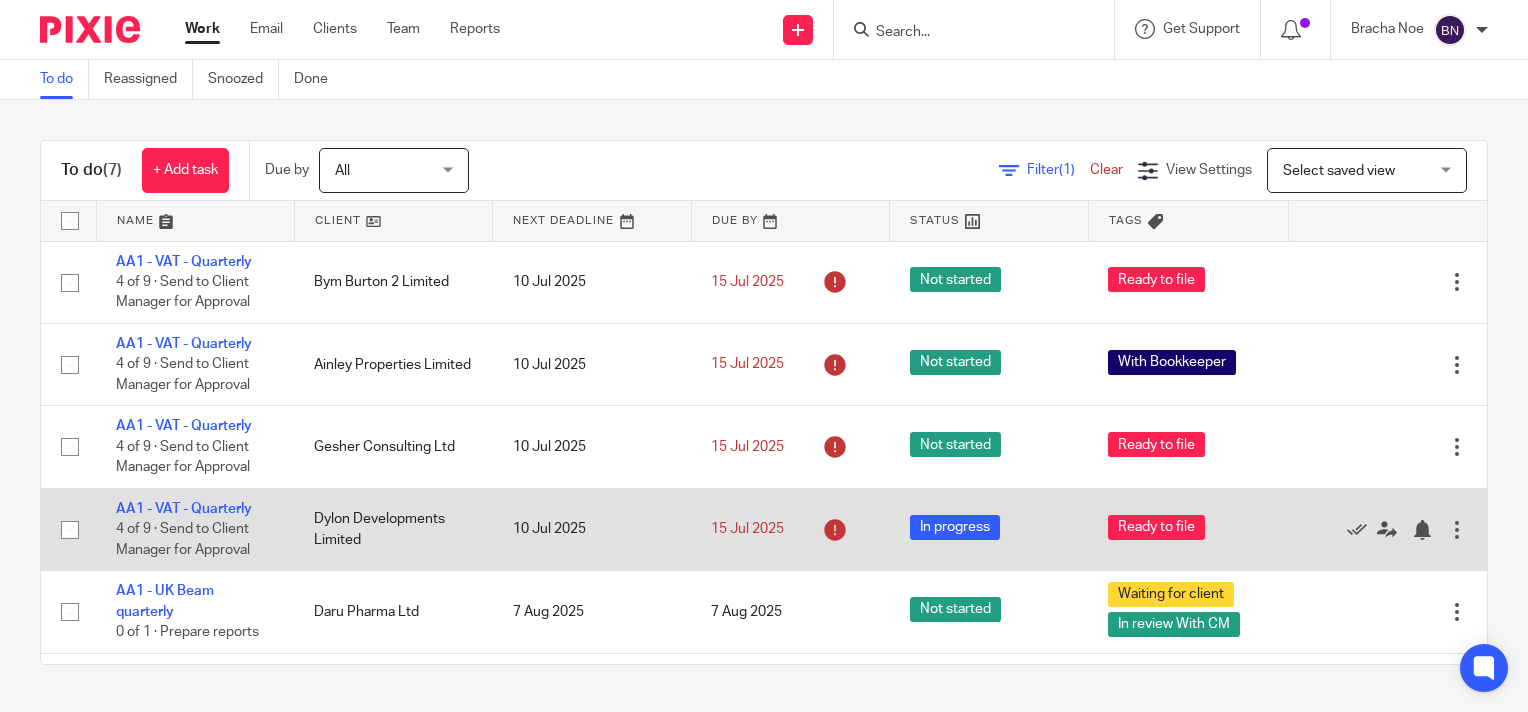 scroll, scrollTop: 0, scrollLeft: 0, axis: both 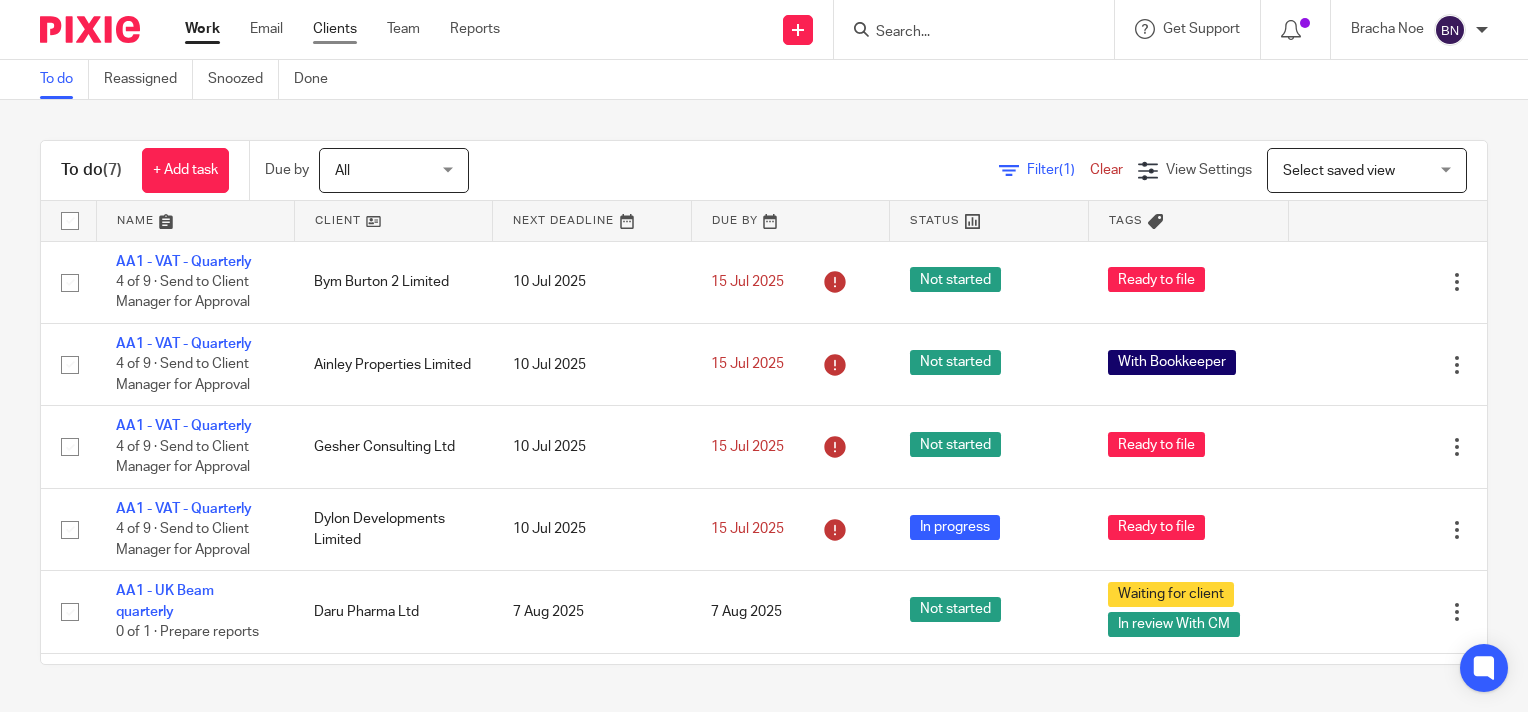 click on "Clients" at bounding box center (335, 29) 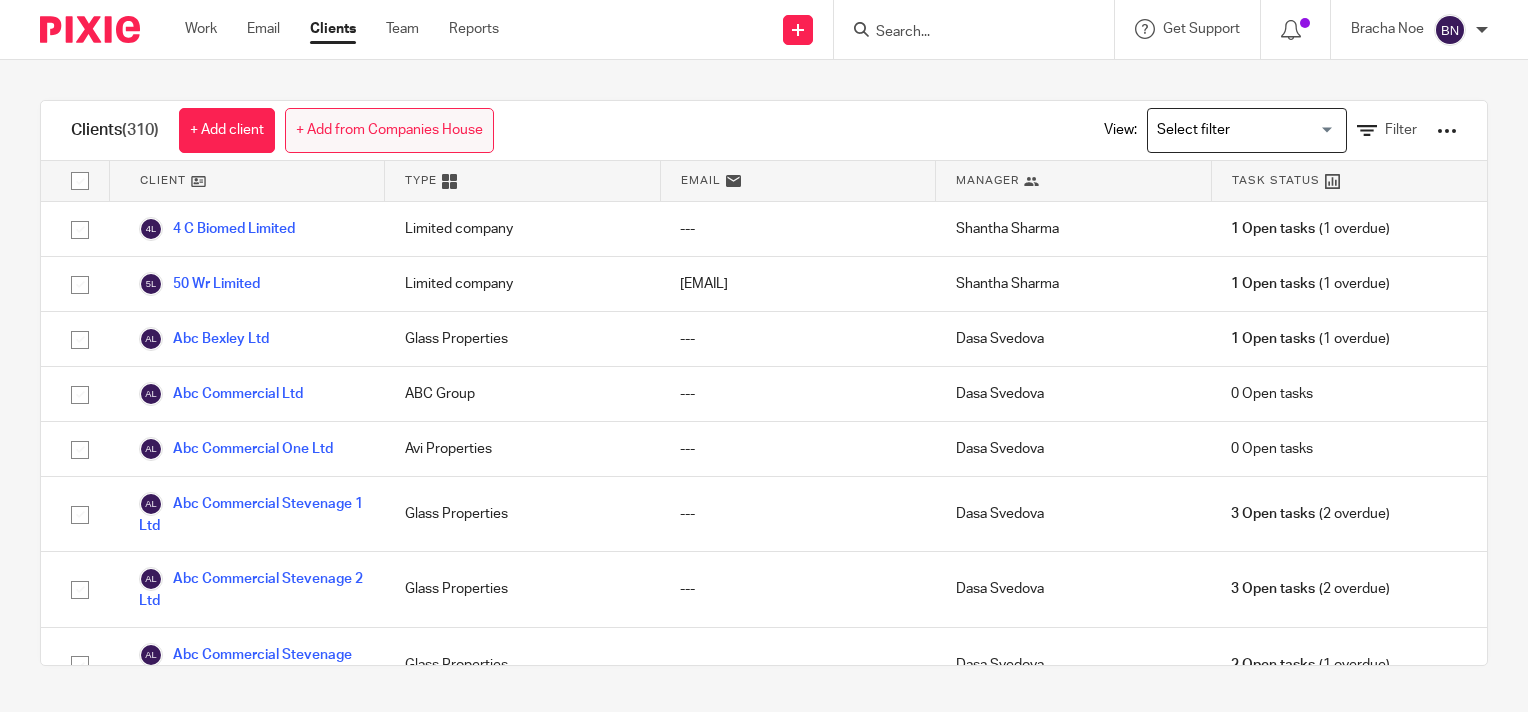 scroll, scrollTop: 0, scrollLeft: 0, axis: both 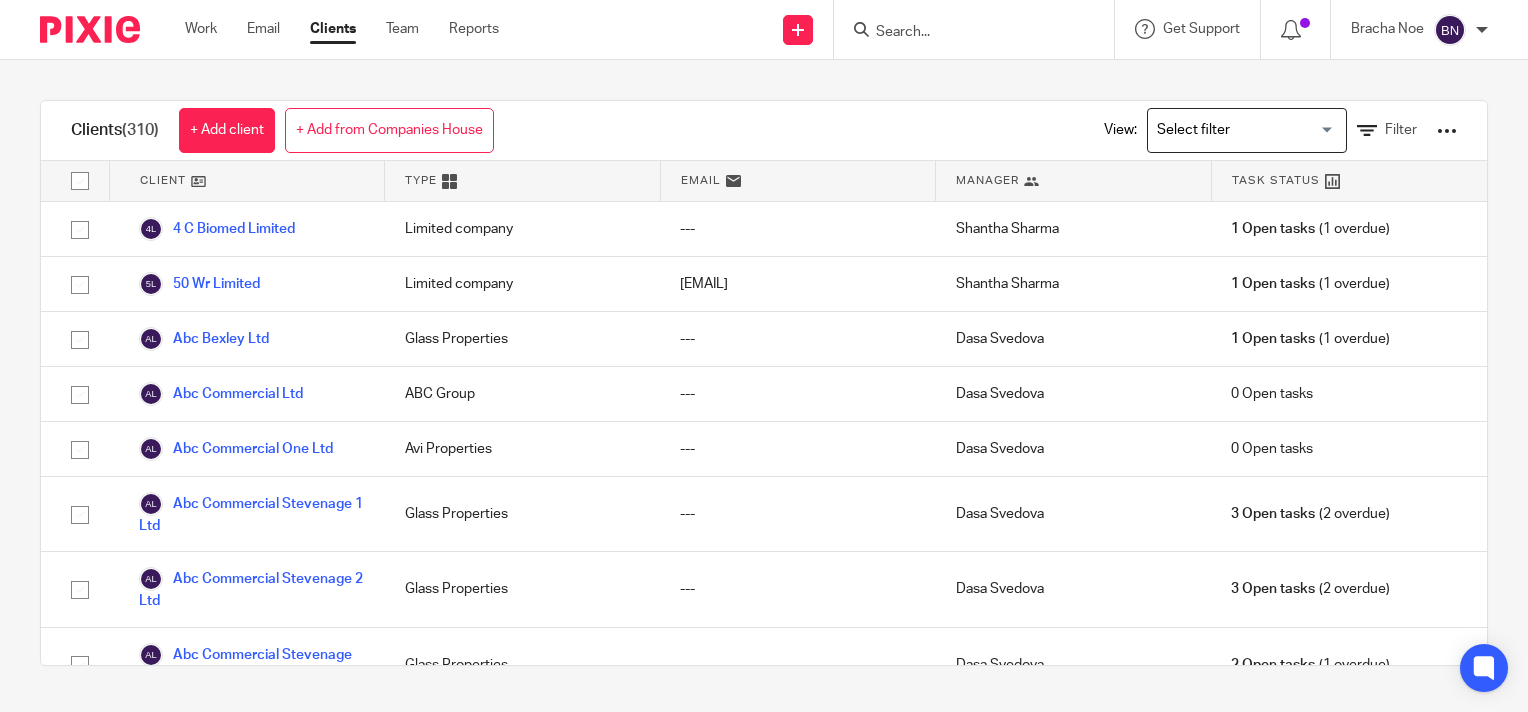 click at bounding box center [964, 33] 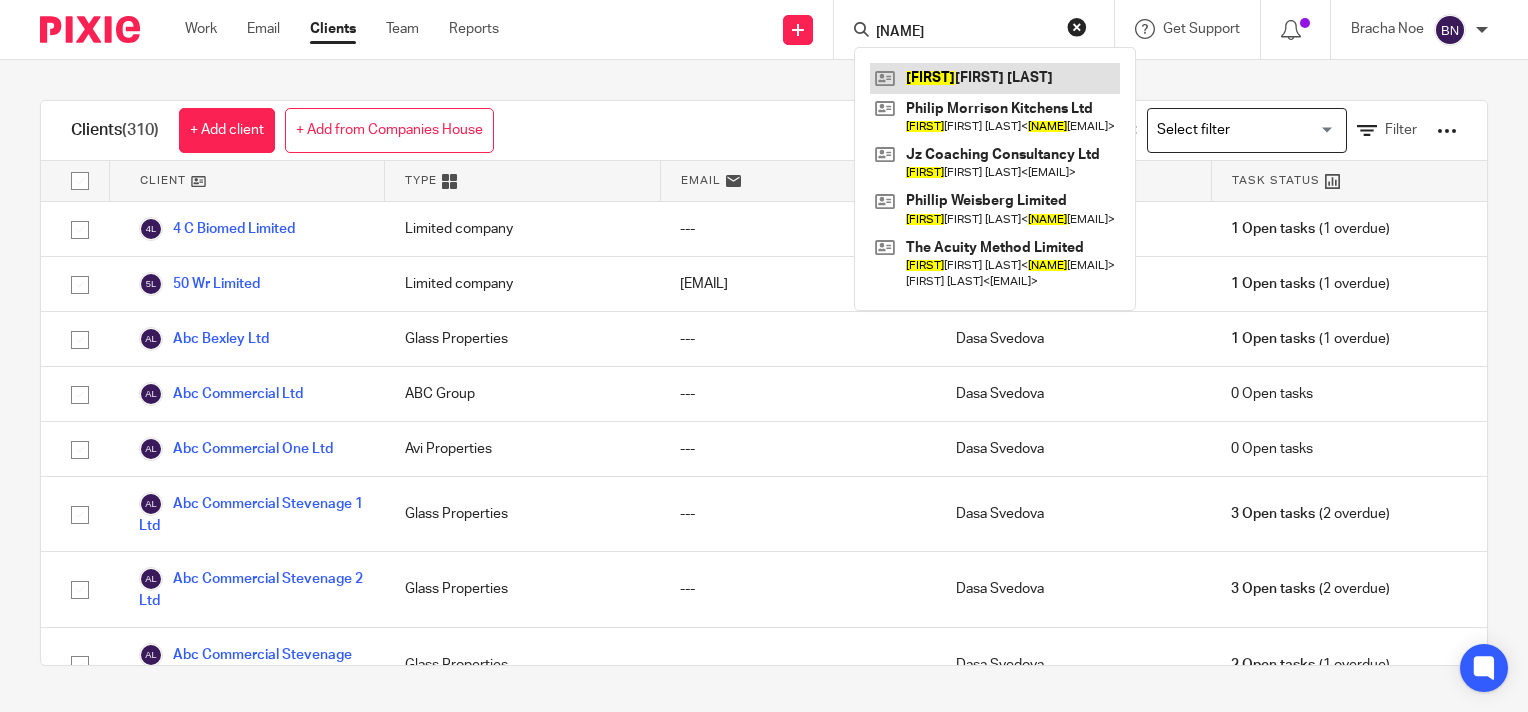 type on "jonath" 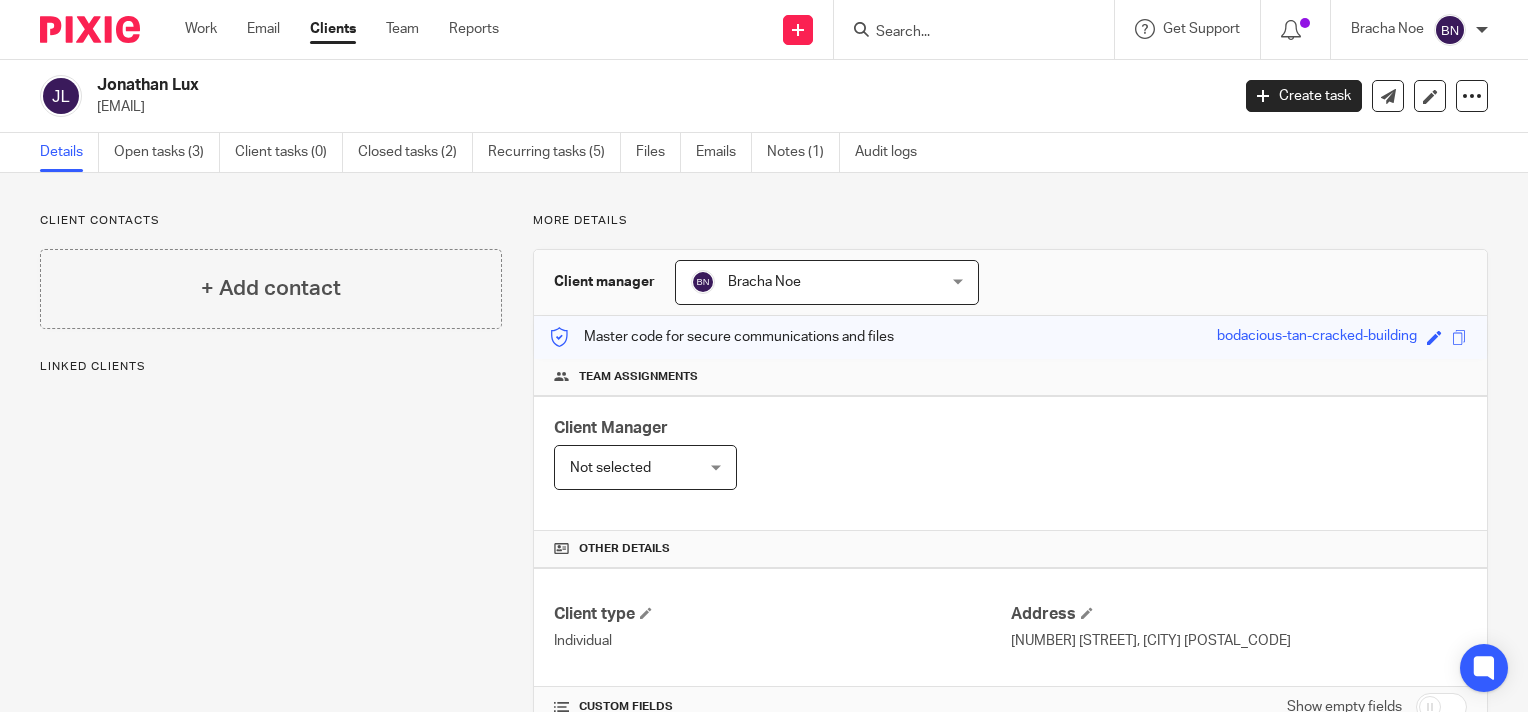 scroll, scrollTop: 0, scrollLeft: 0, axis: both 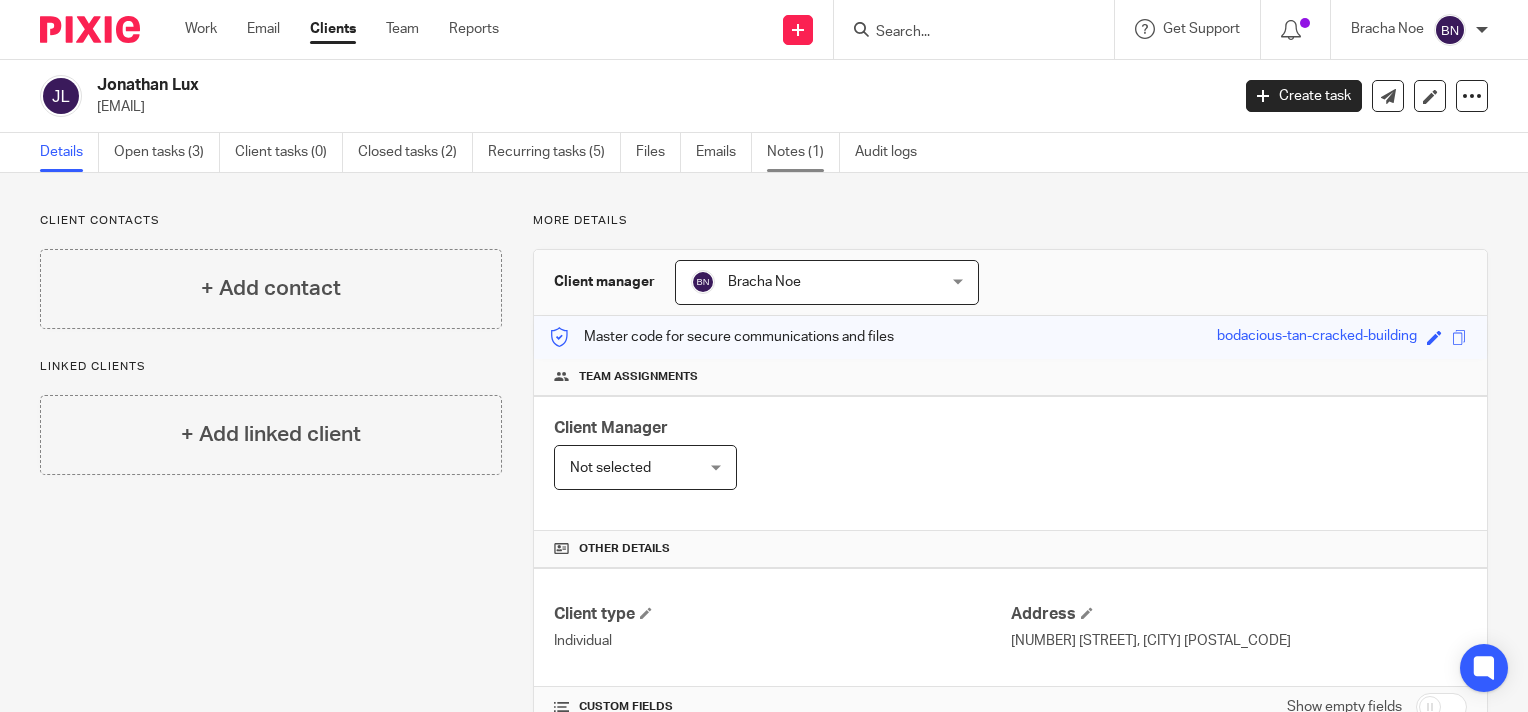 click on "Notes (1)" at bounding box center (803, 152) 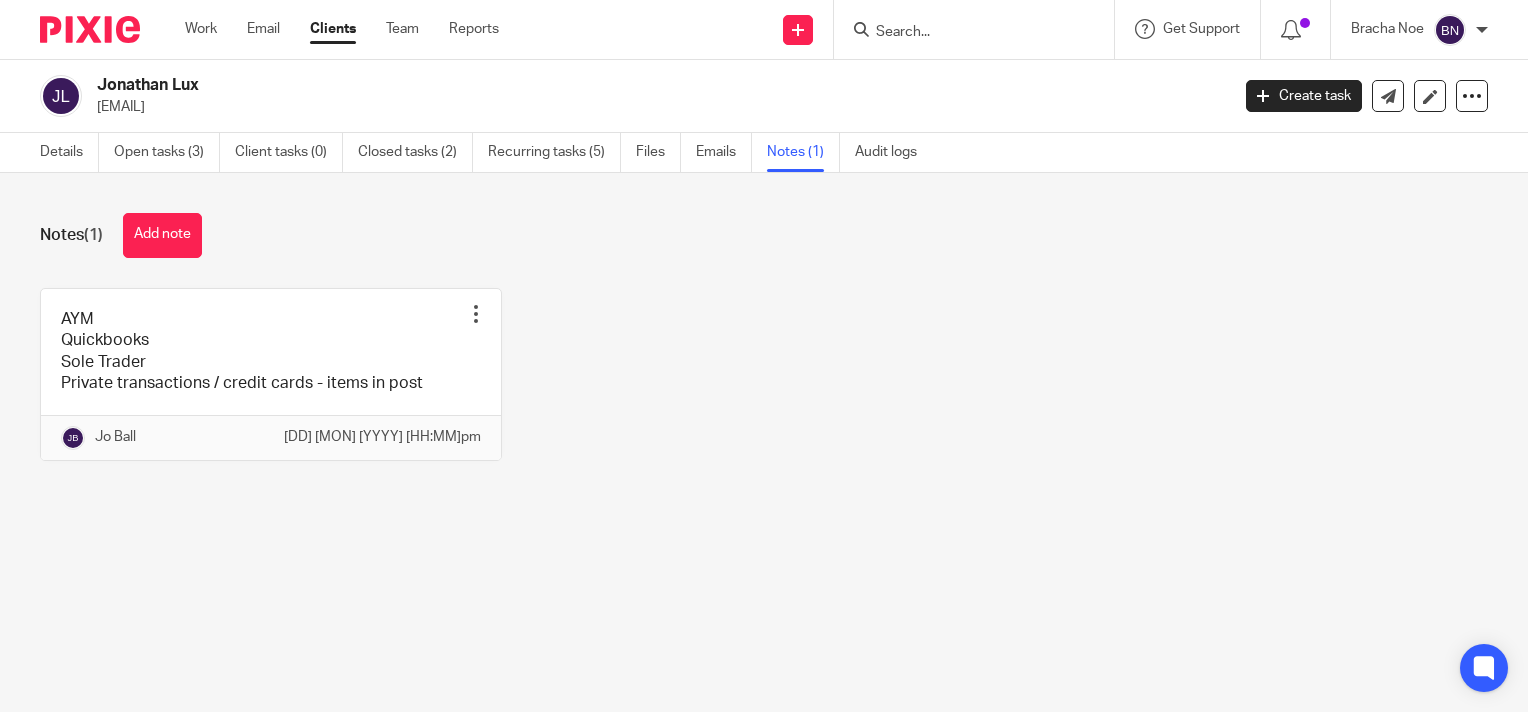 scroll, scrollTop: 0, scrollLeft: 0, axis: both 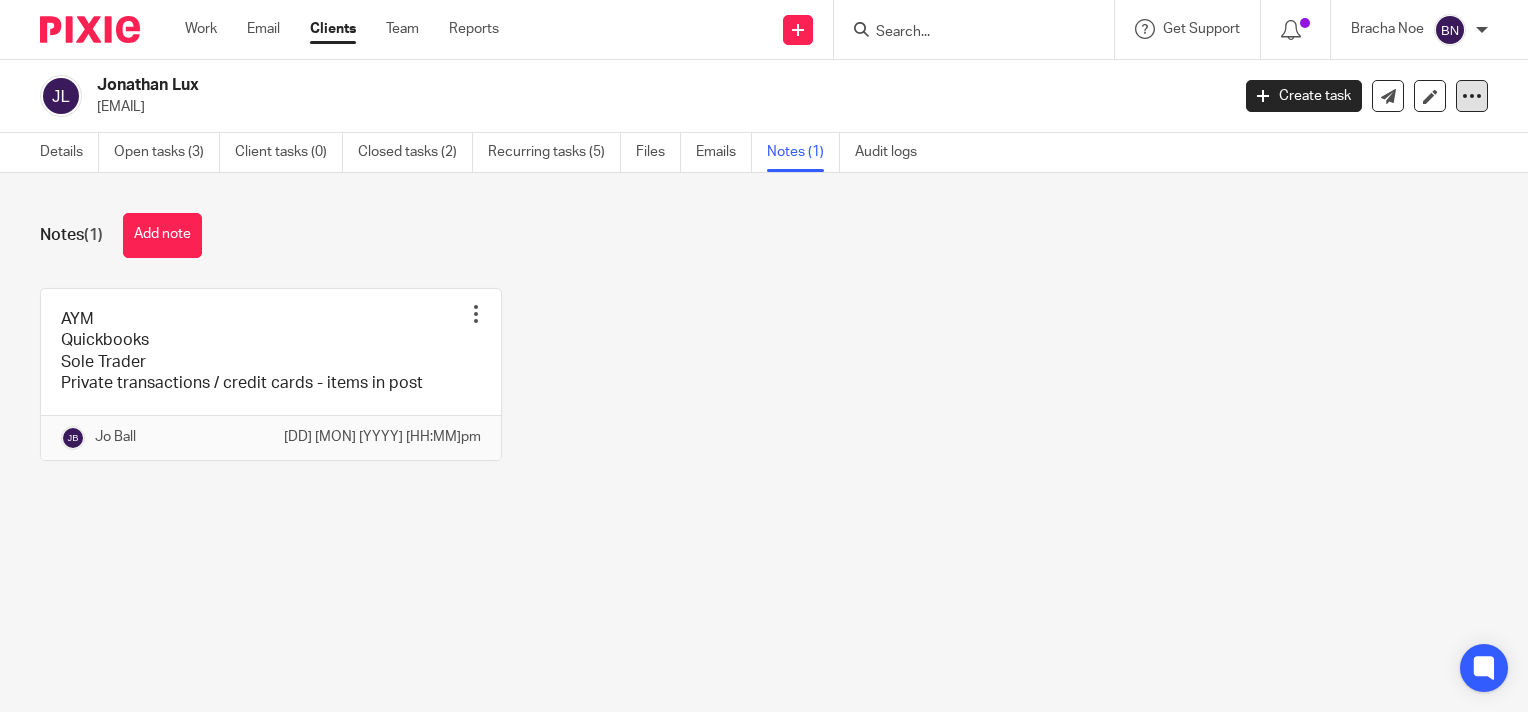 click at bounding box center (1472, 96) 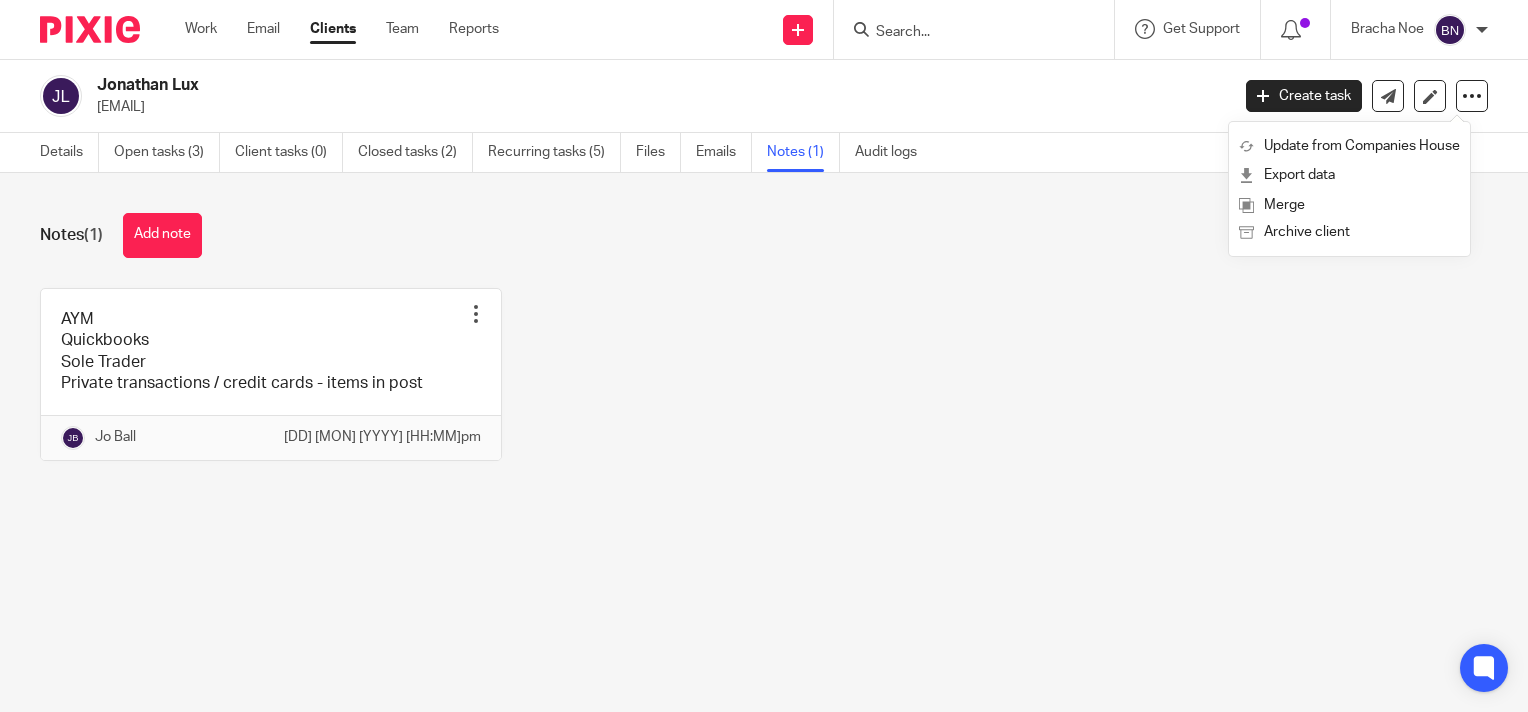click on "Notes
(1)
Add note" at bounding box center (764, 235) 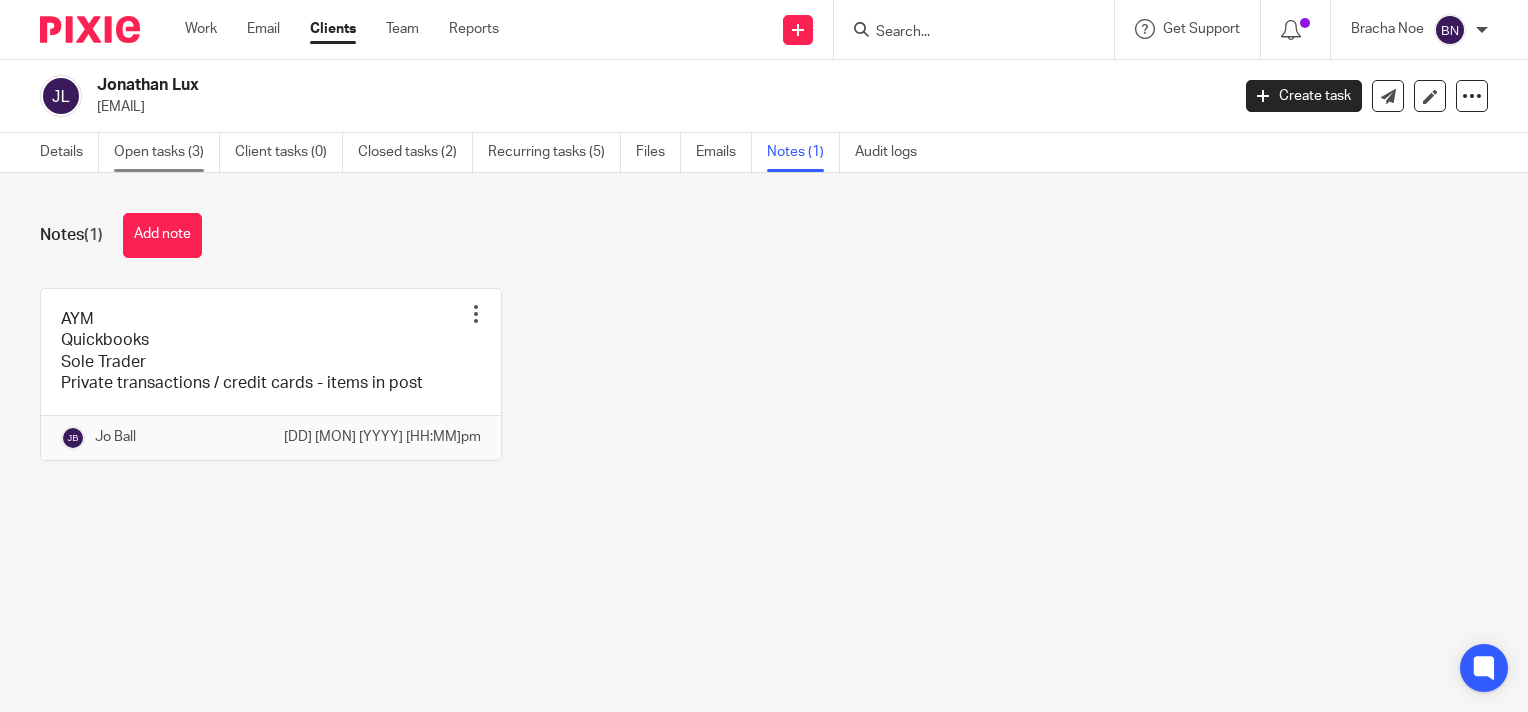 click on "Open tasks (3)" at bounding box center (167, 152) 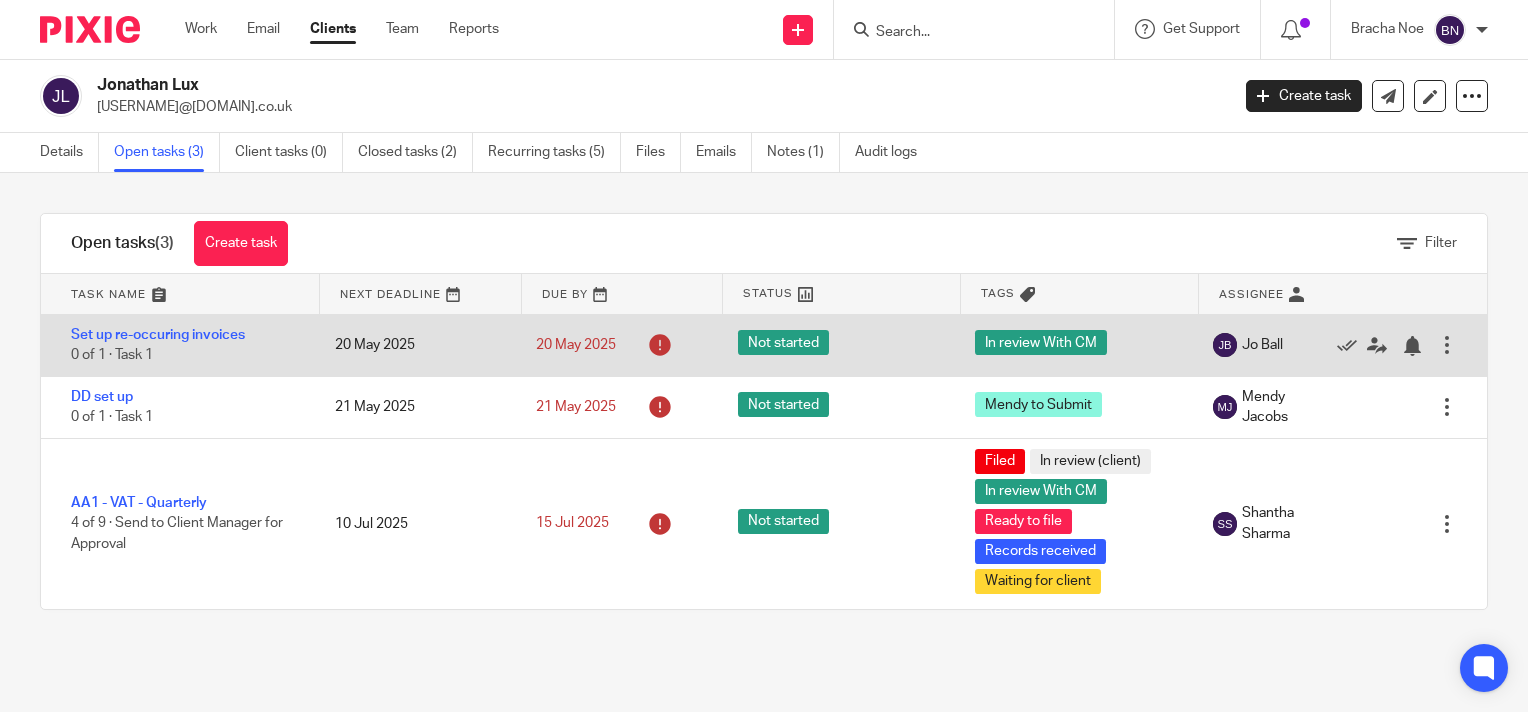scroll, scrollTop: 0, scrollLeft: 0, axis: both 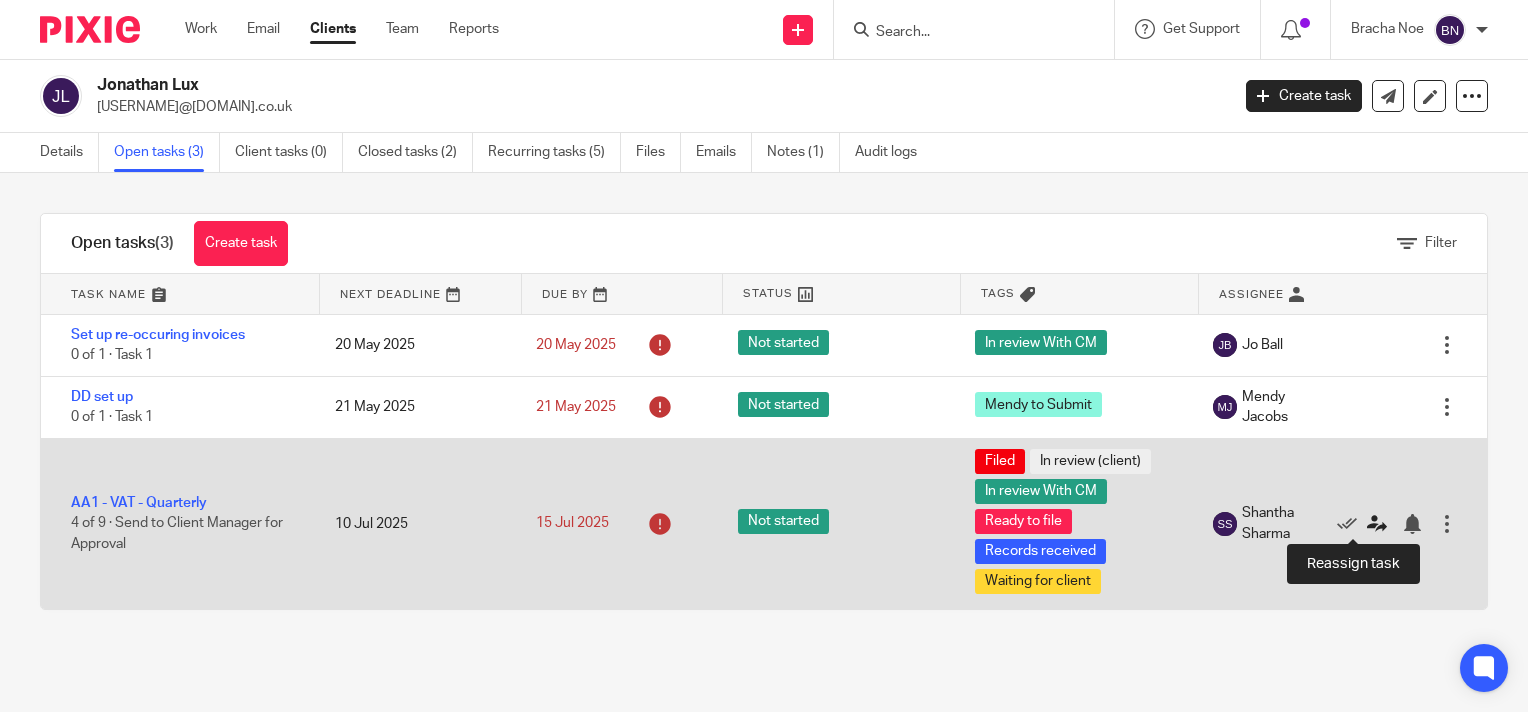 click at bounding box center (1377, 524) 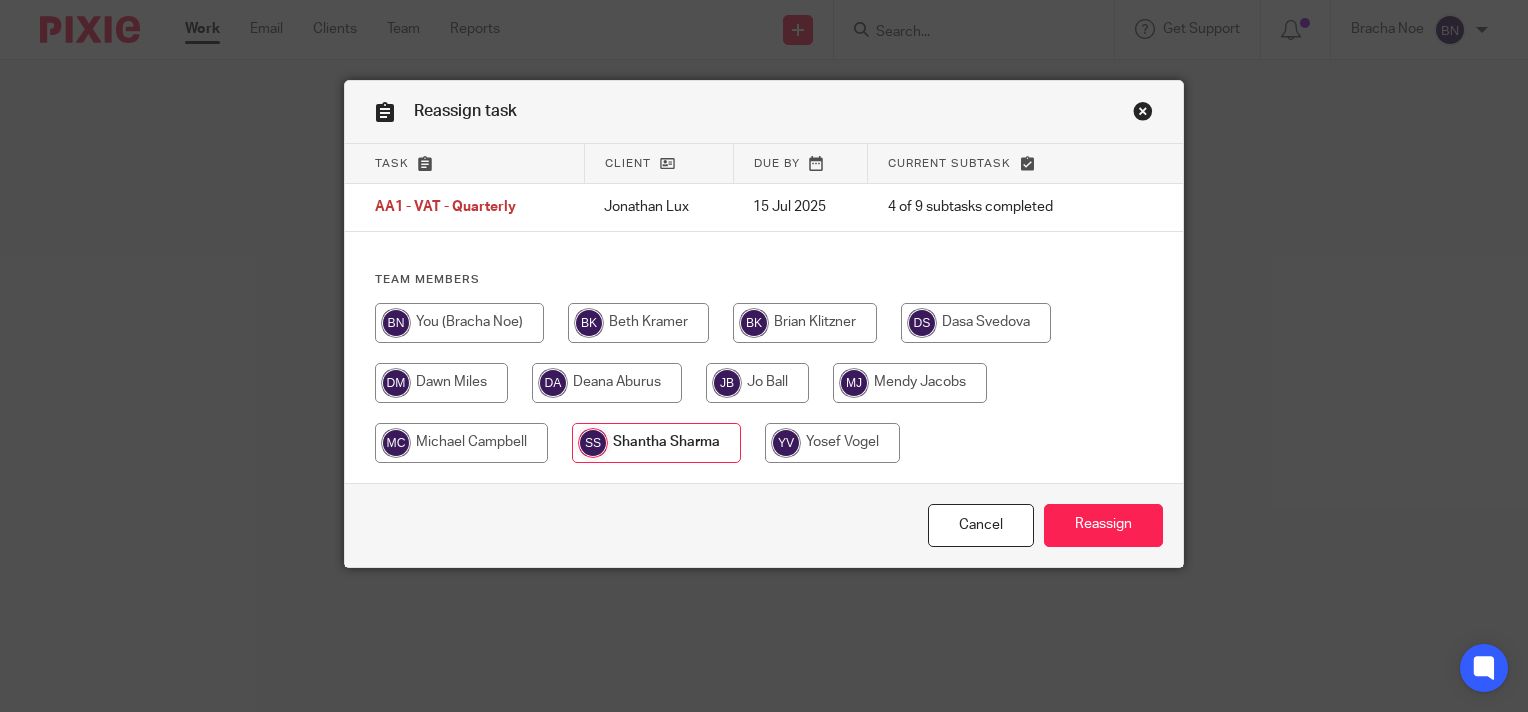 scroll, scrollTop: 0, scrollLeft: 0, axis: both 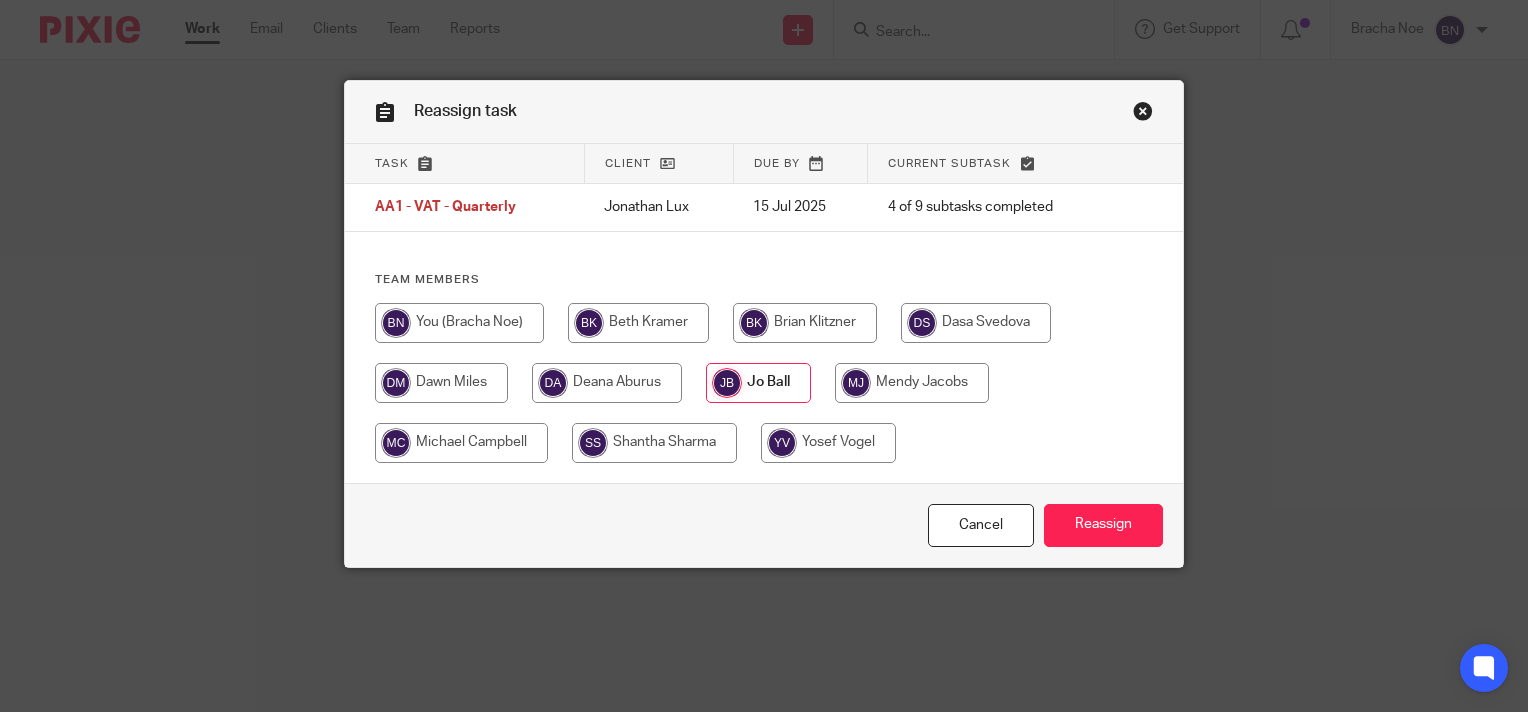 click at bounding box center [1143, 114] 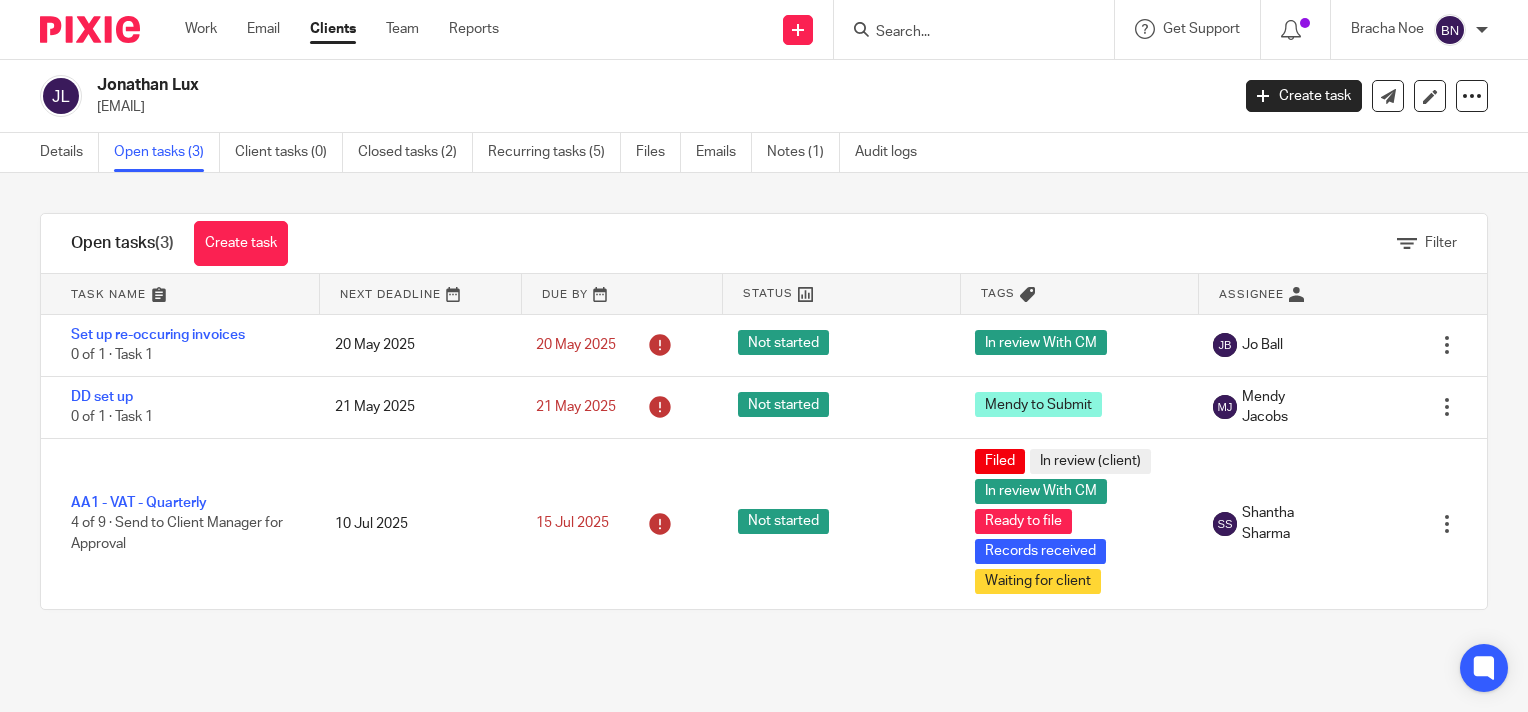 scroll, scrollTop: 0, scrollLeft: 0, axis: both 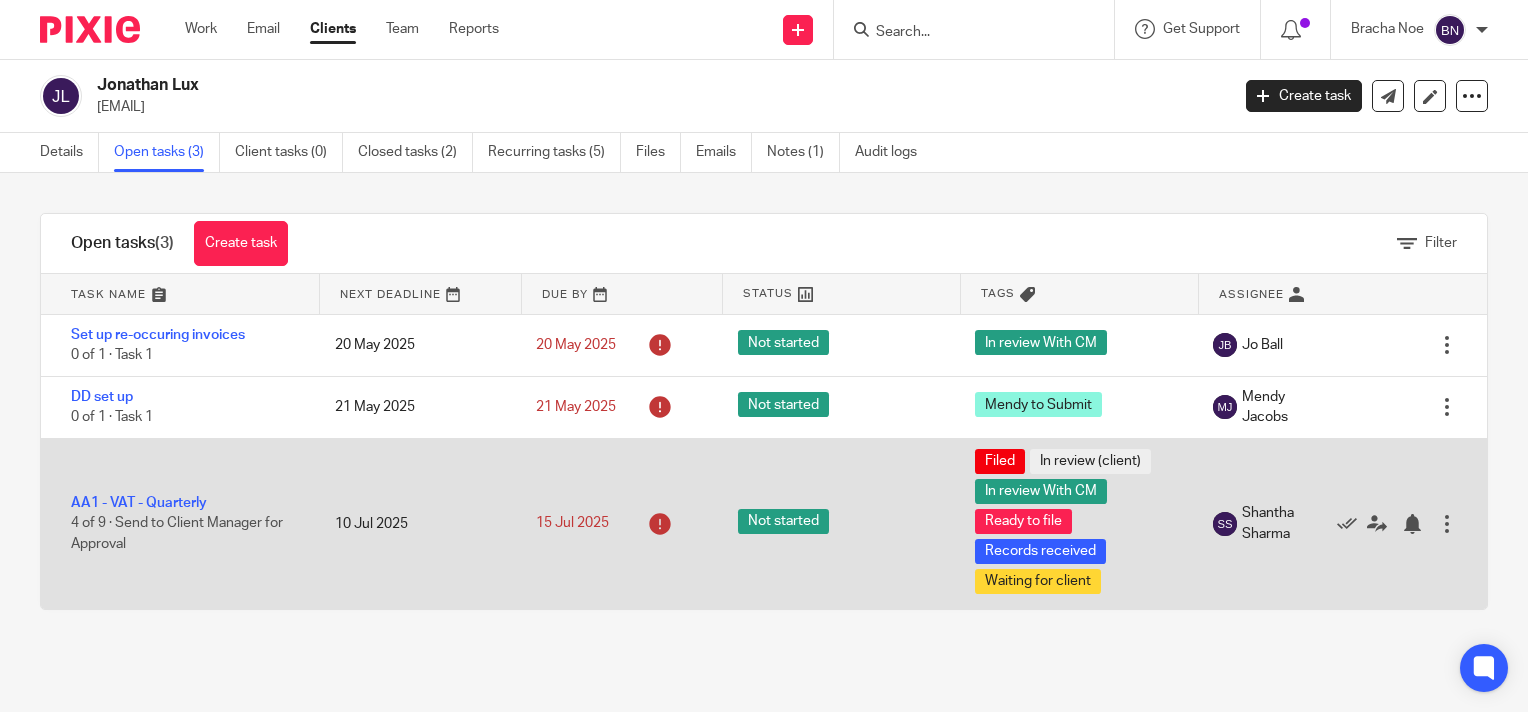 click on "15 Jul 2025" at bounding box center [616, 524] 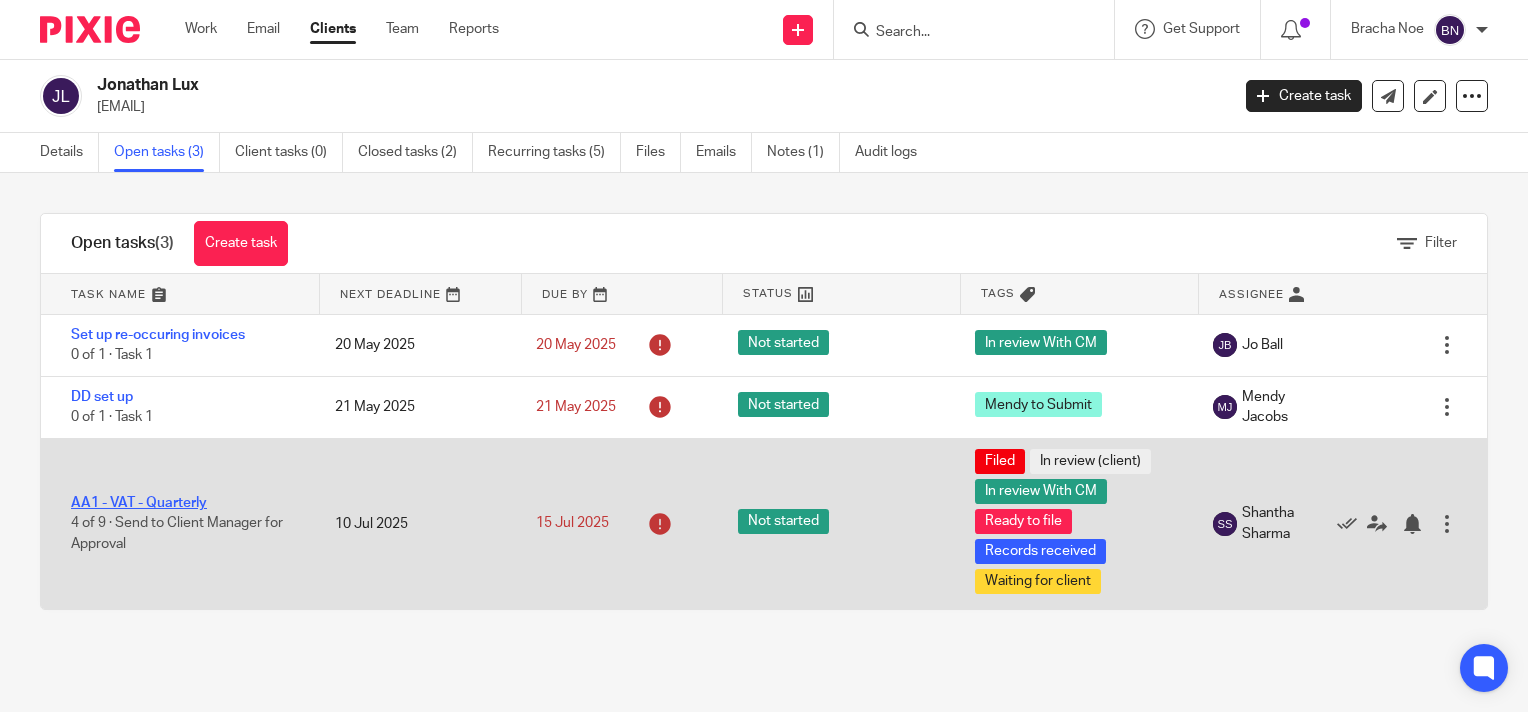 click on "AA1 - VAT - Quarterly" at bounding box center [139, 503] 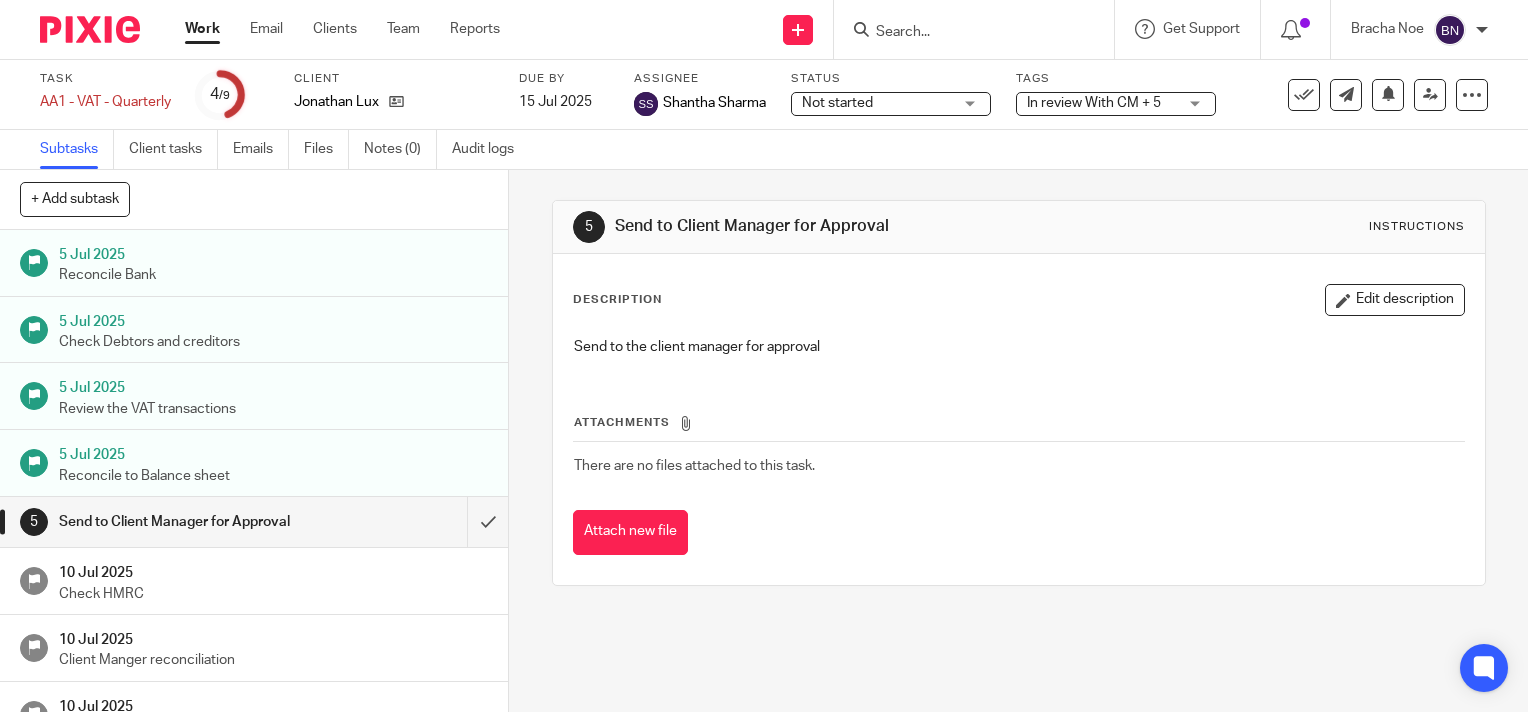 scroll, scrollTop: 0, scrollLeft: 0, axis: both 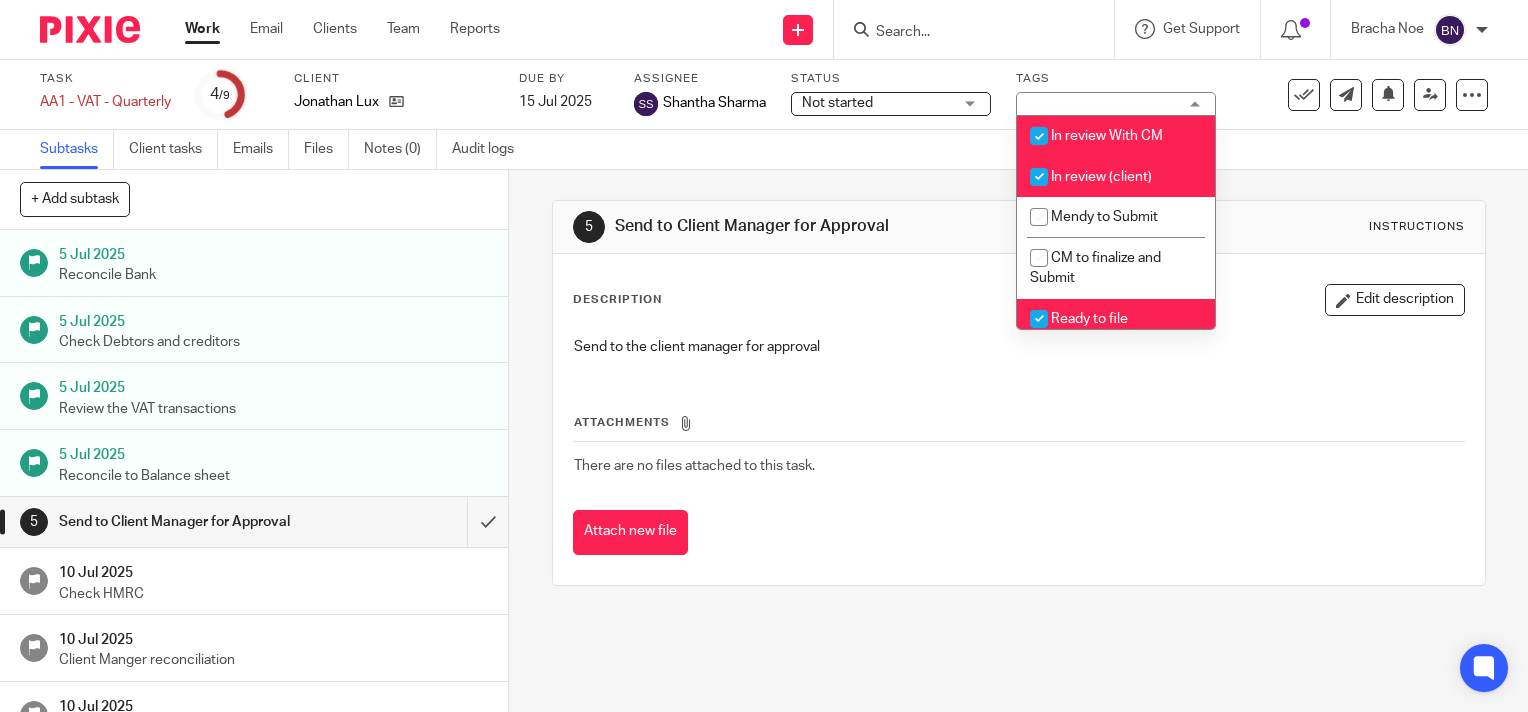 click at bounding box center [1039, 177] 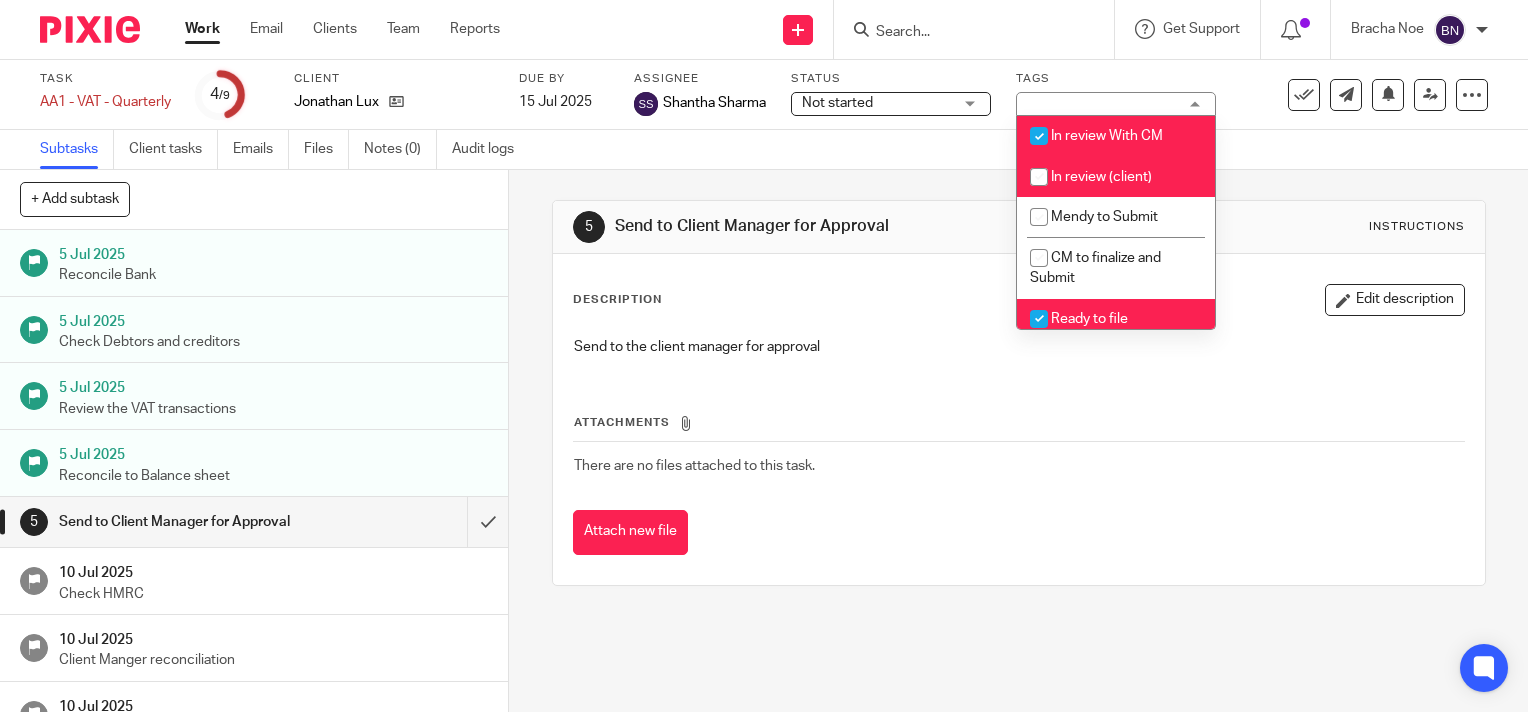 checkbox on "false" 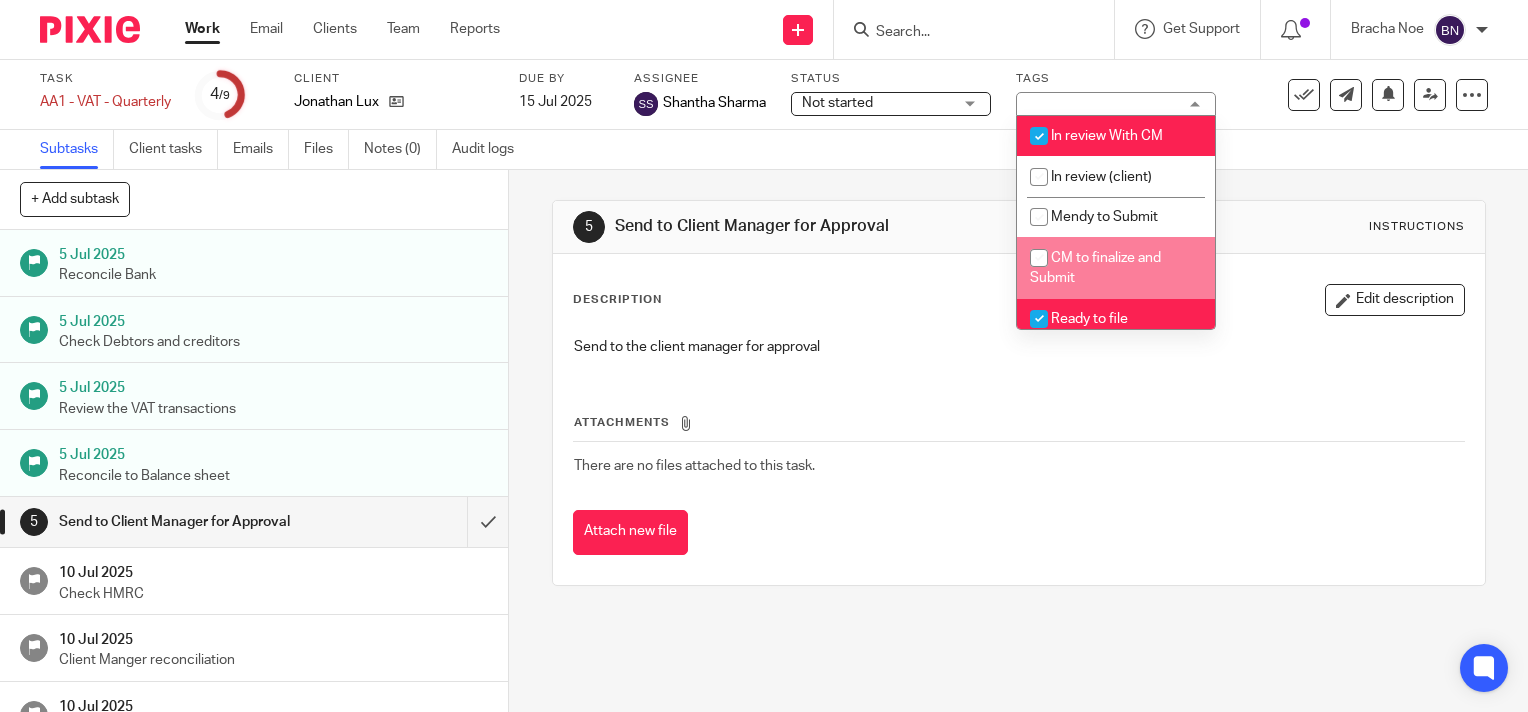 scroll, scrollTop: 100, scrollLeft: 0, axis: vertical 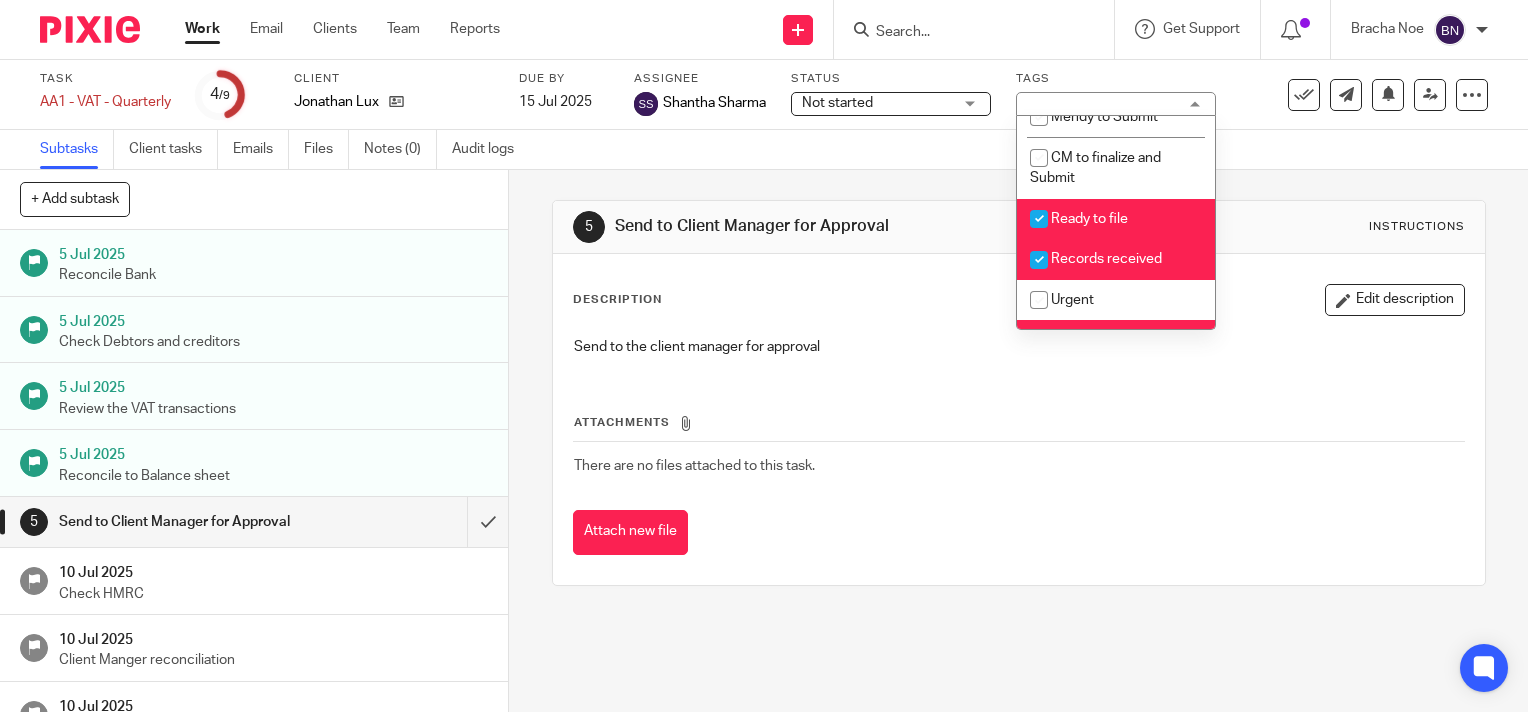 click at bounding box center (1039, 219) 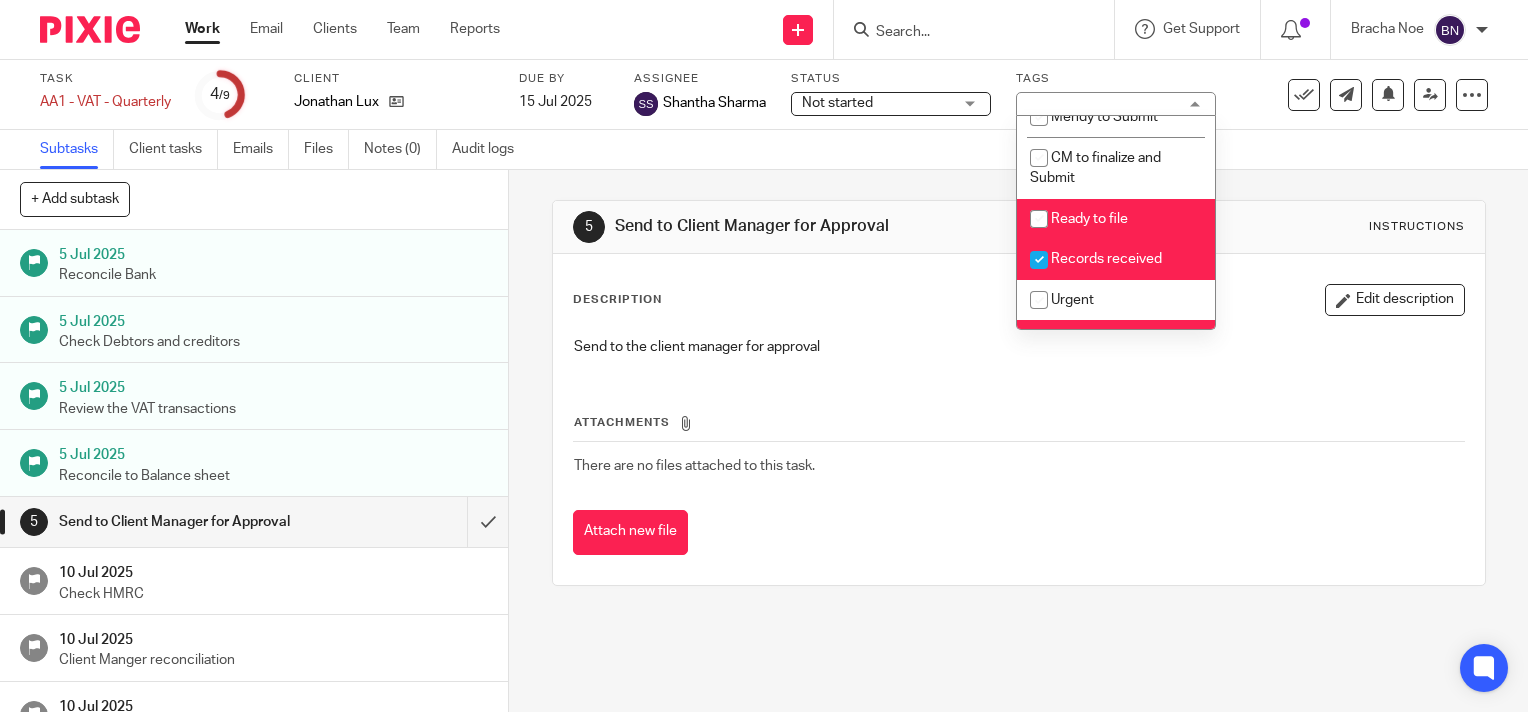 checkbox on "false" 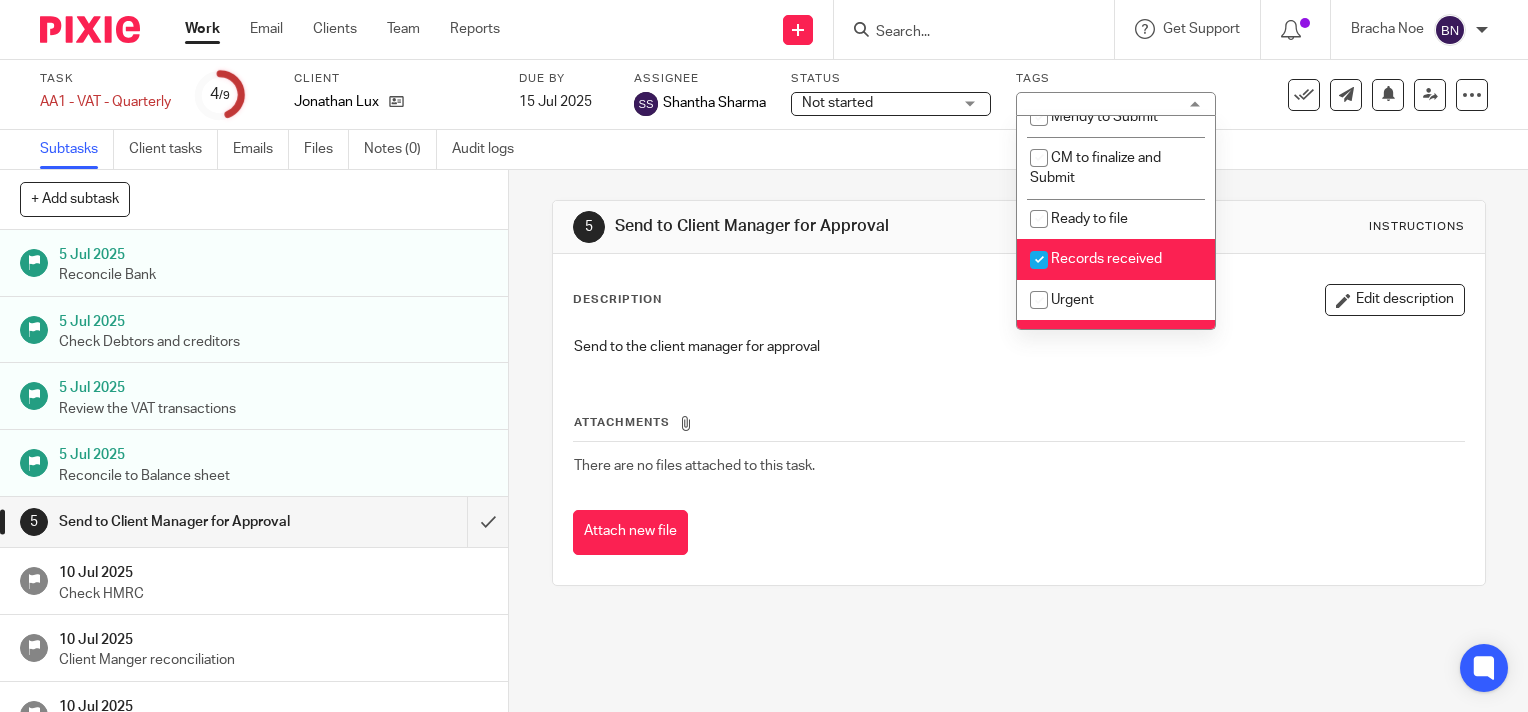 click at bounding box center (1039, 260) 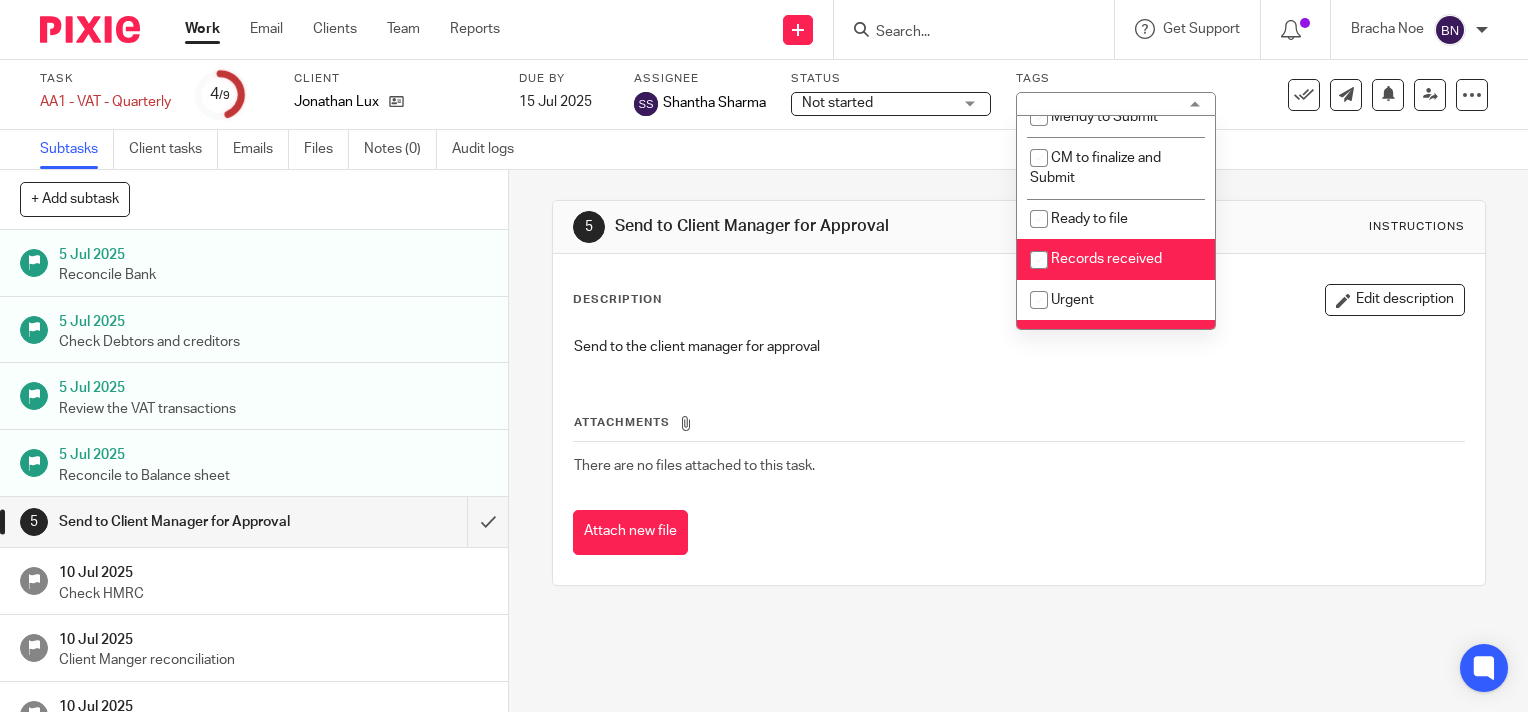 checkbox on "false" 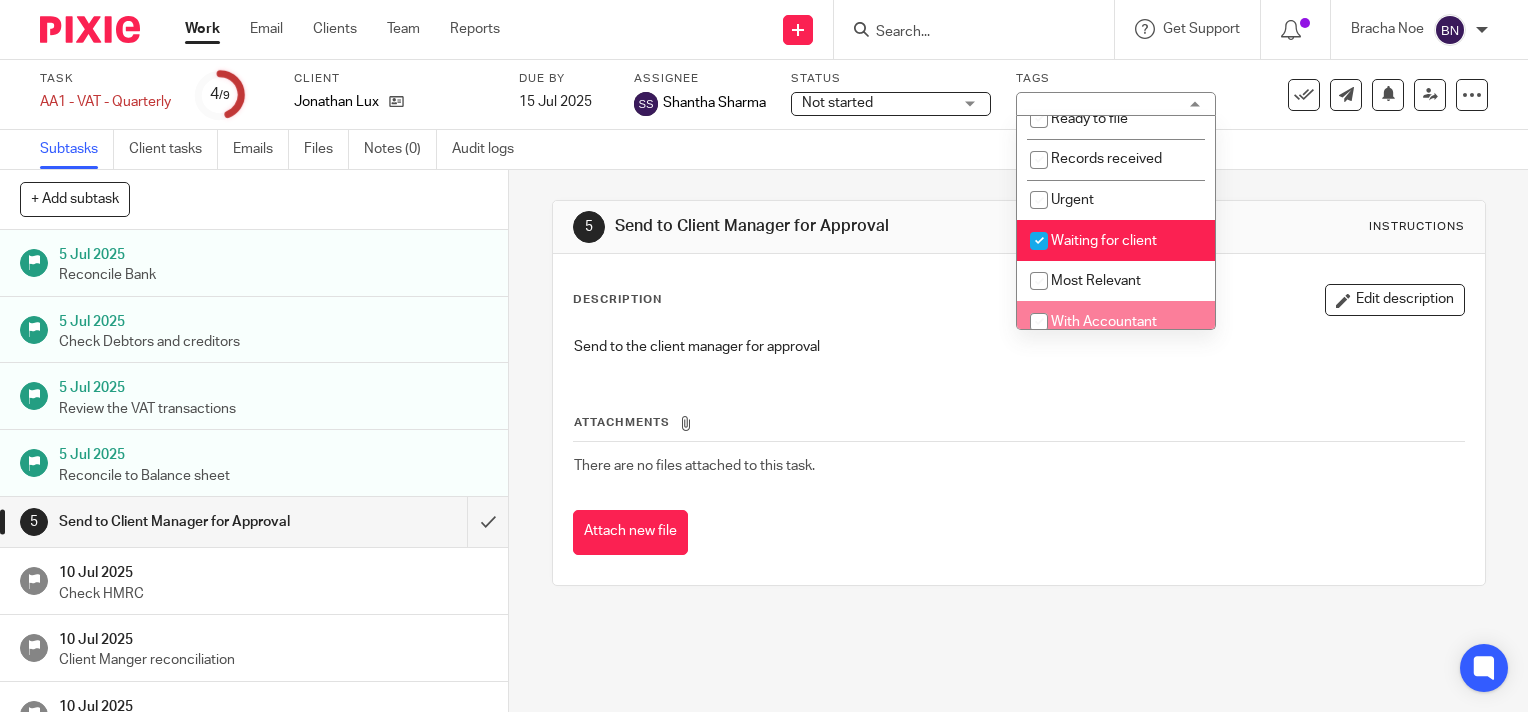 scroll, scrollTop: 300, scrollLeft: 0, axis: vertical 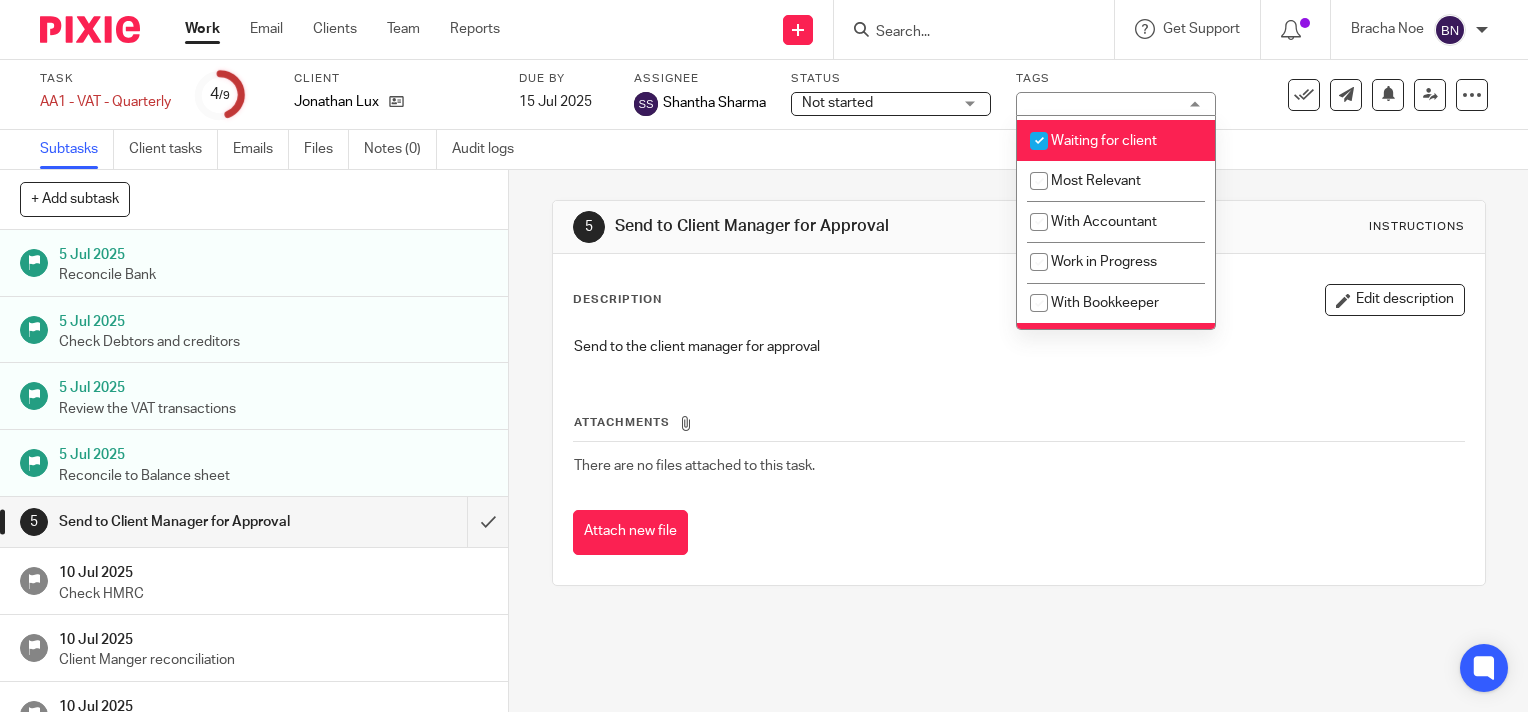click at bounding box center (1039, 141) 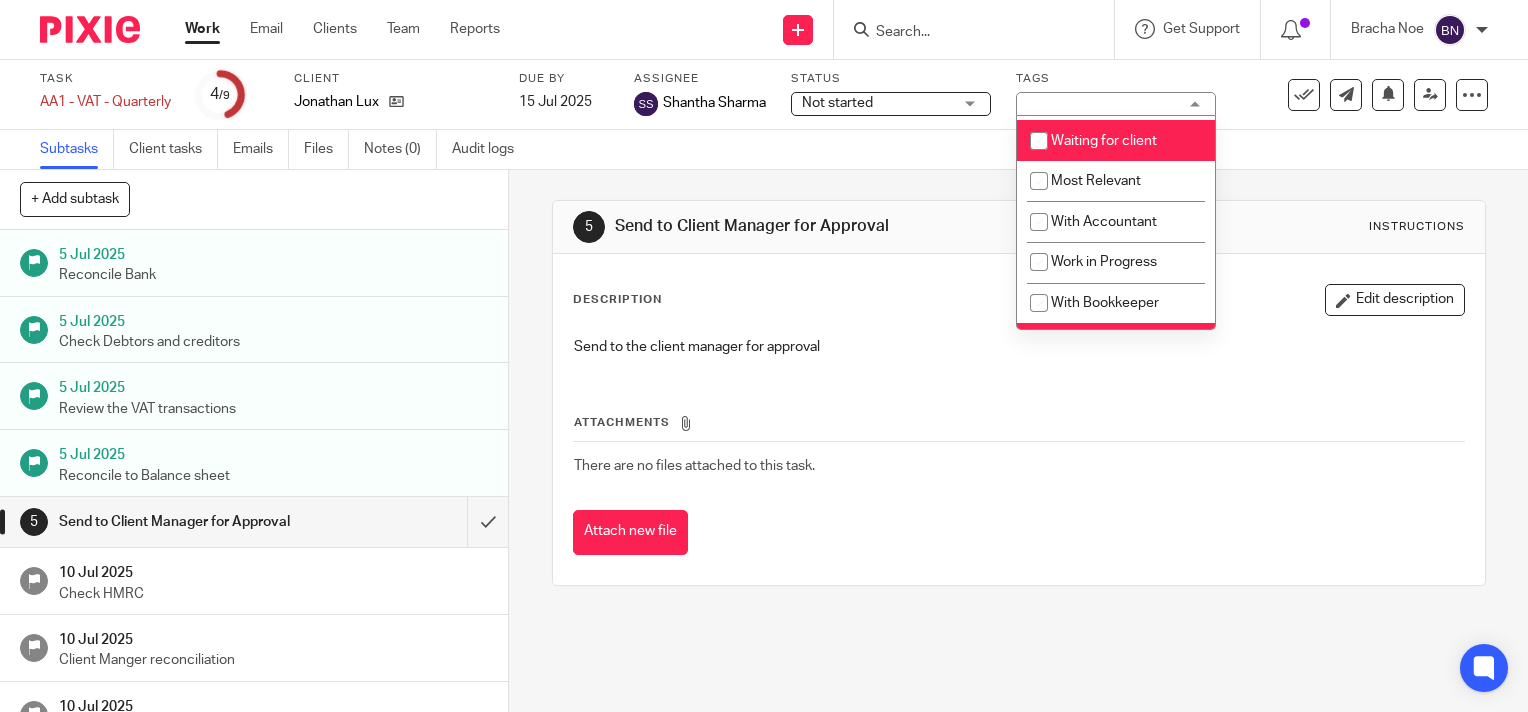 checkbox on "false" 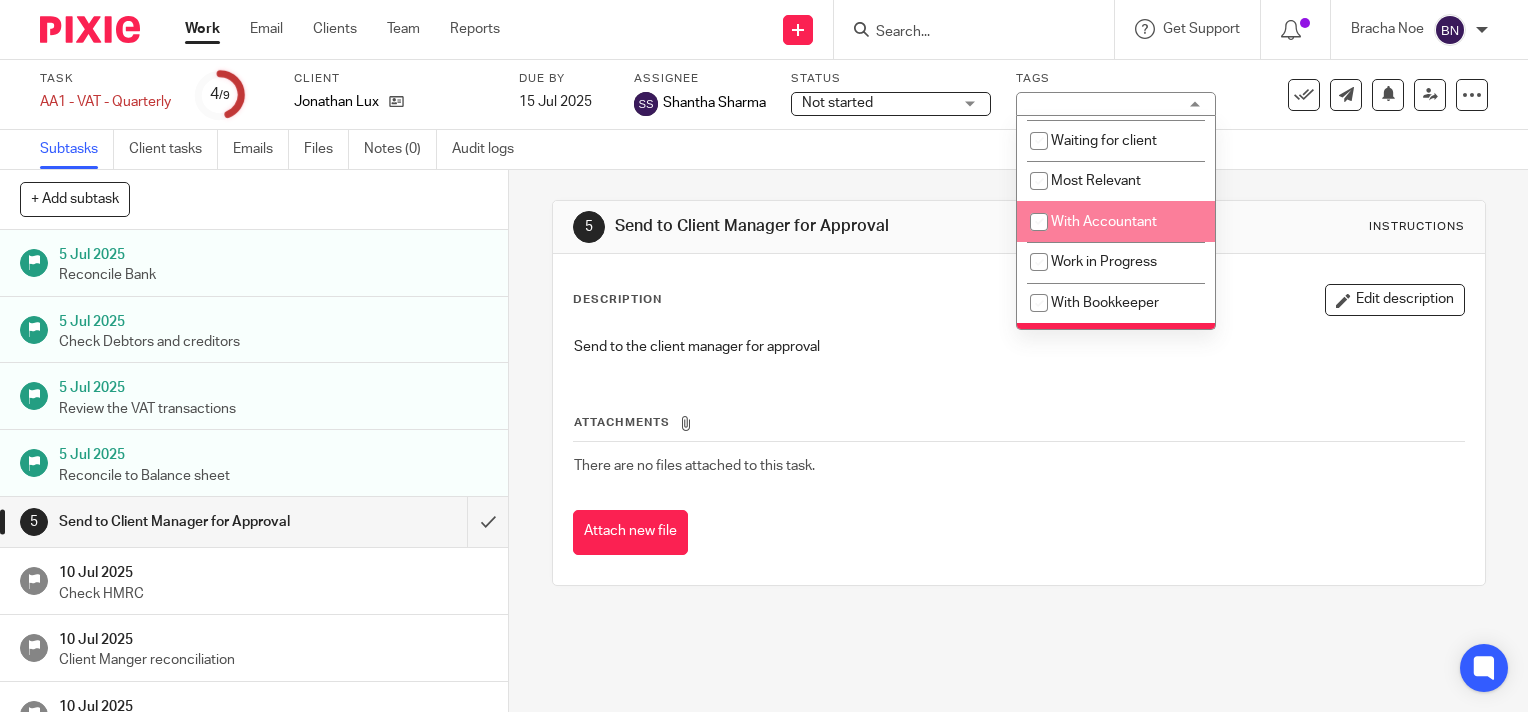 scroll, scrollTop: 500, scrollLeft: 0, axis: vertical 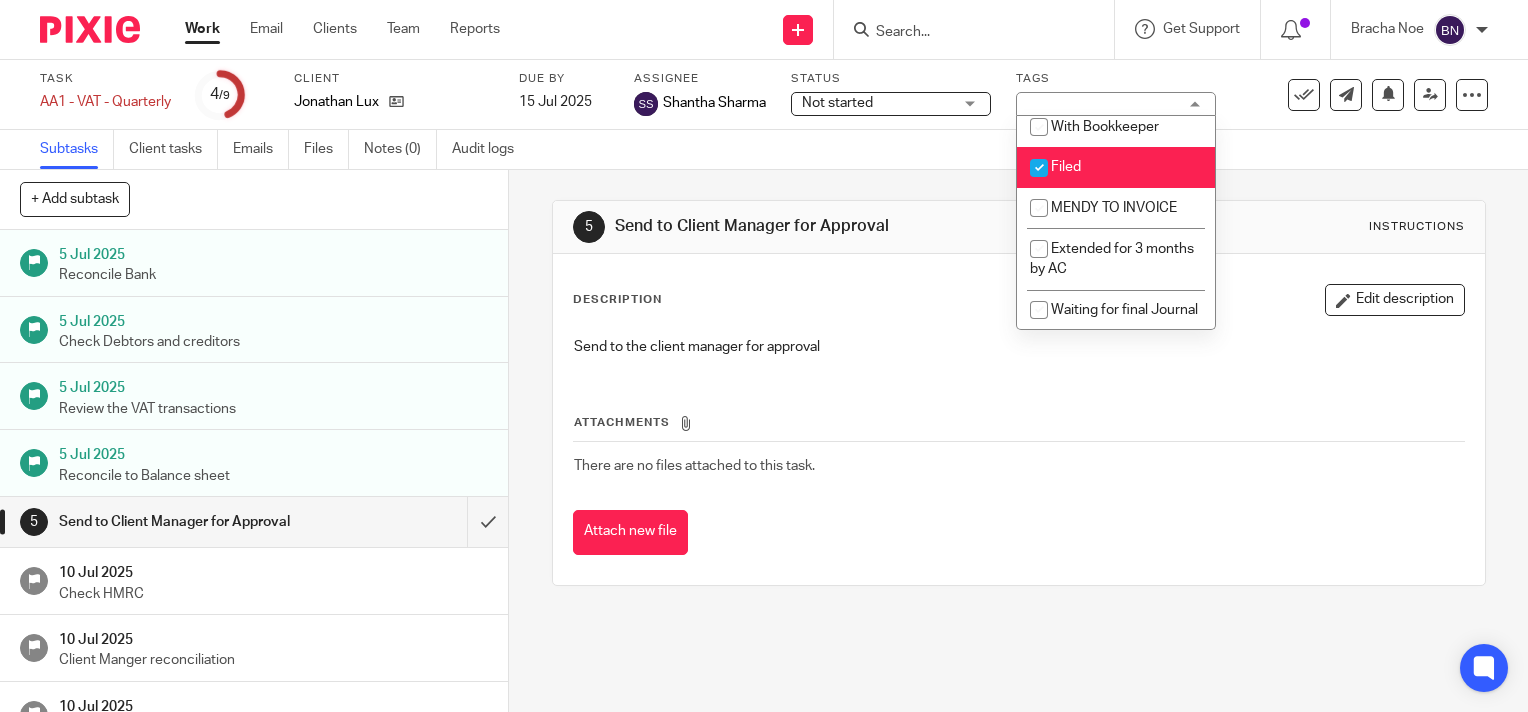 click at bounding box center (1039, 168) 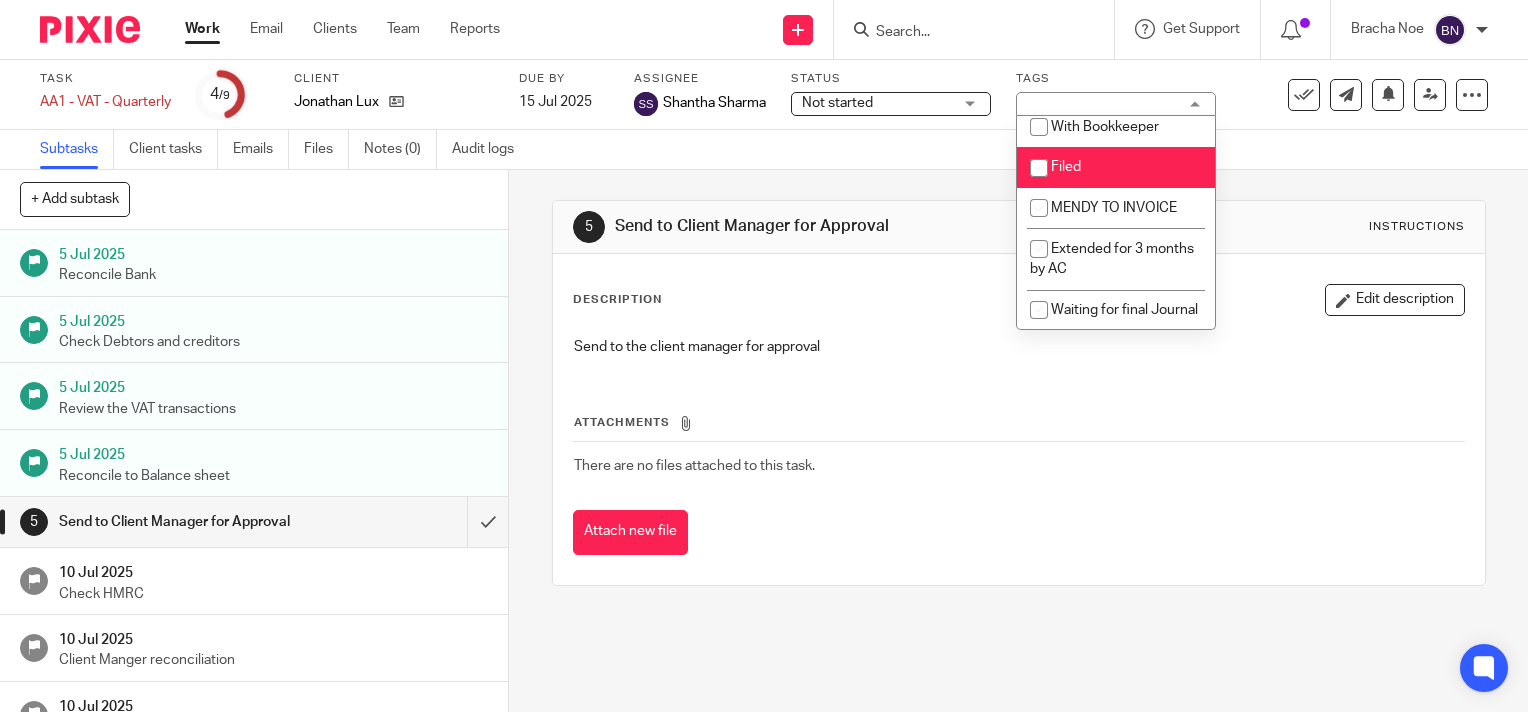 checkbox on "false" 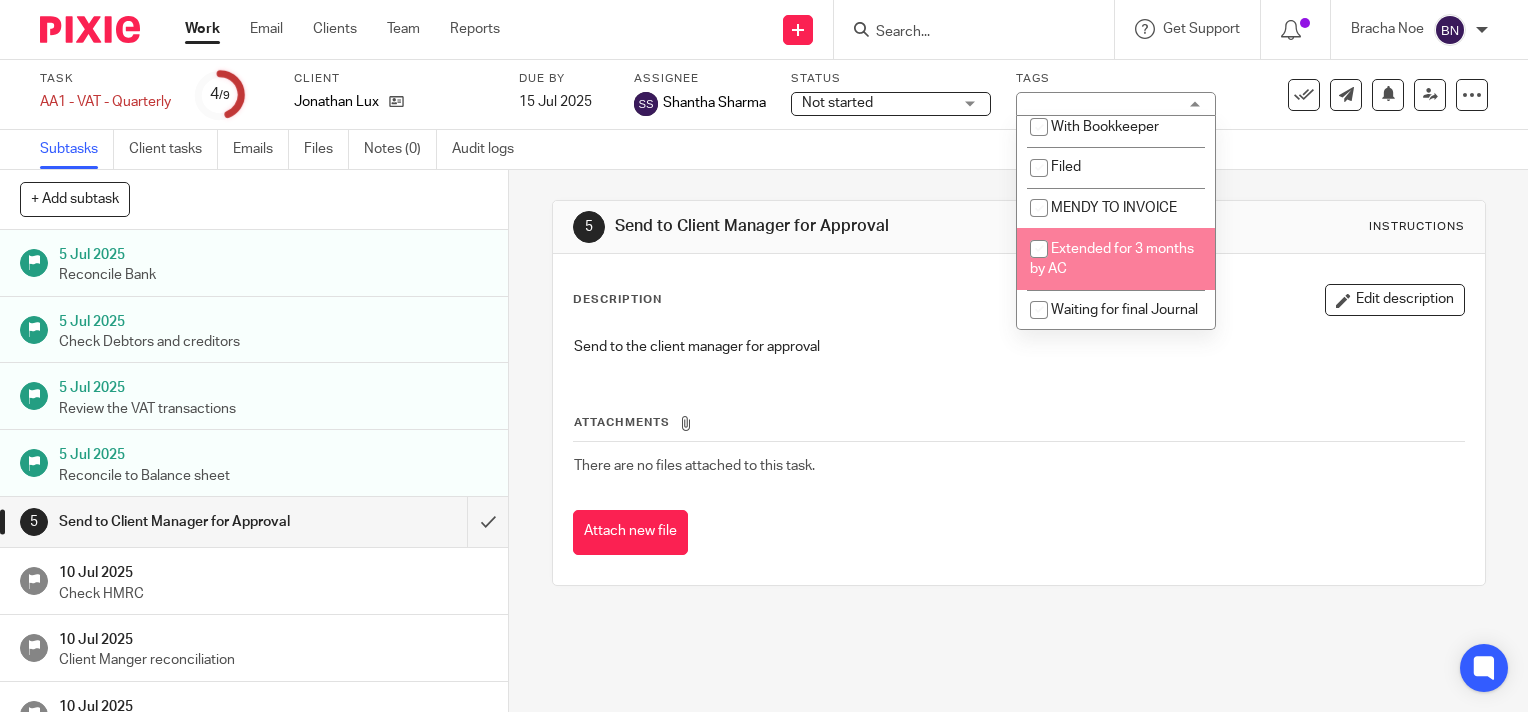 scroll, scrollTop: 504, scrollLeft: 0, axis: vertical 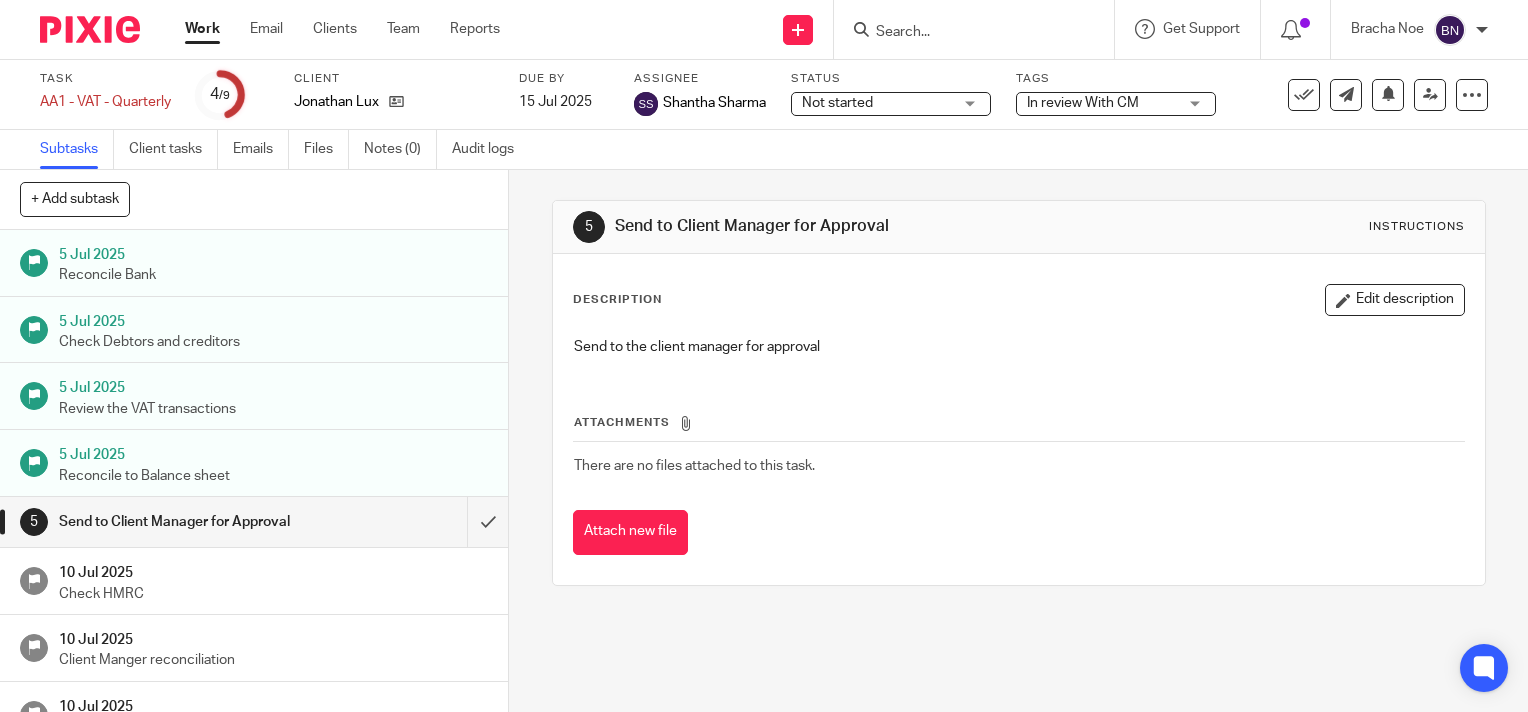 click on "5
Send to Client Manager for Approval
Instructions
Description
Edit description
Send to the client manager for approval           Attachments     There are no files attached to this task.   Attach new file" at bounding box center [1019, 393] 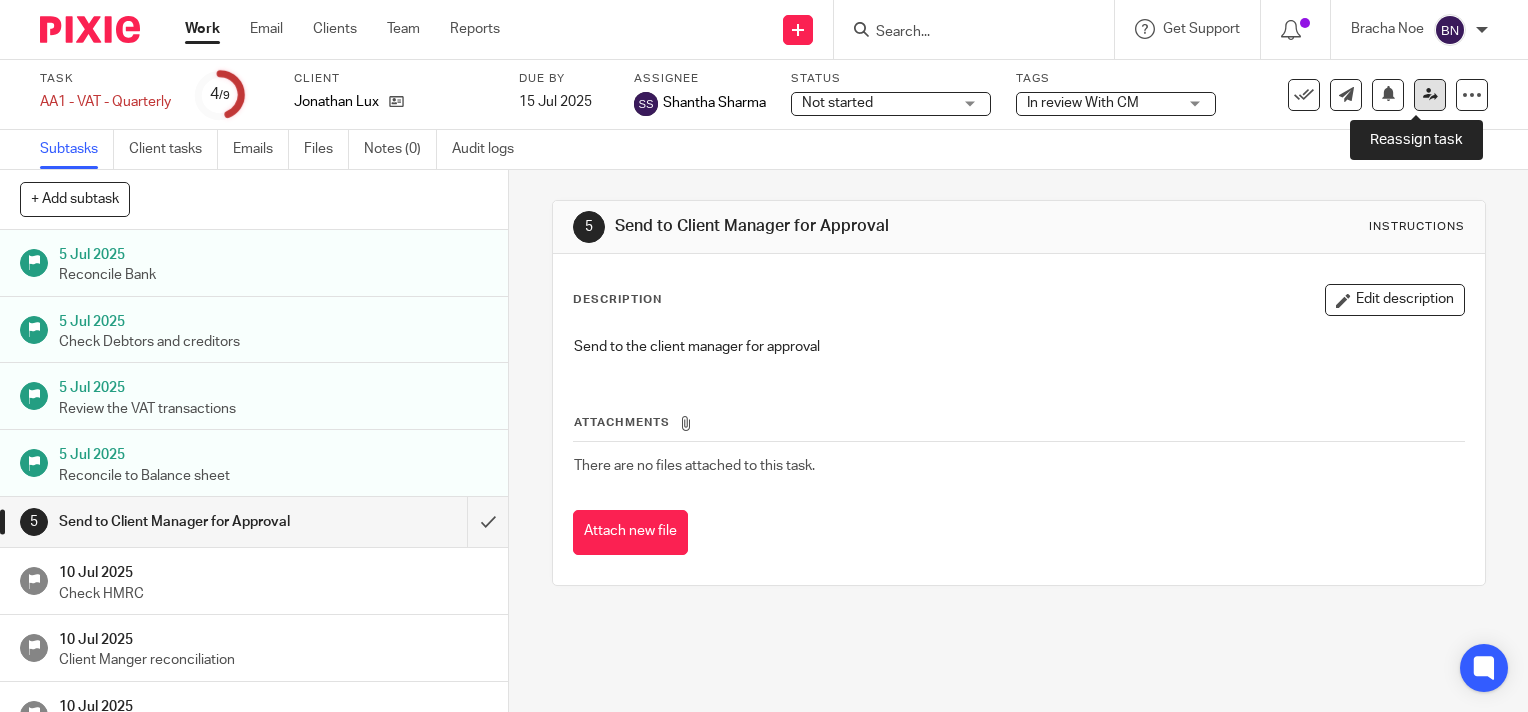 click at bounding box center [1430, 94] 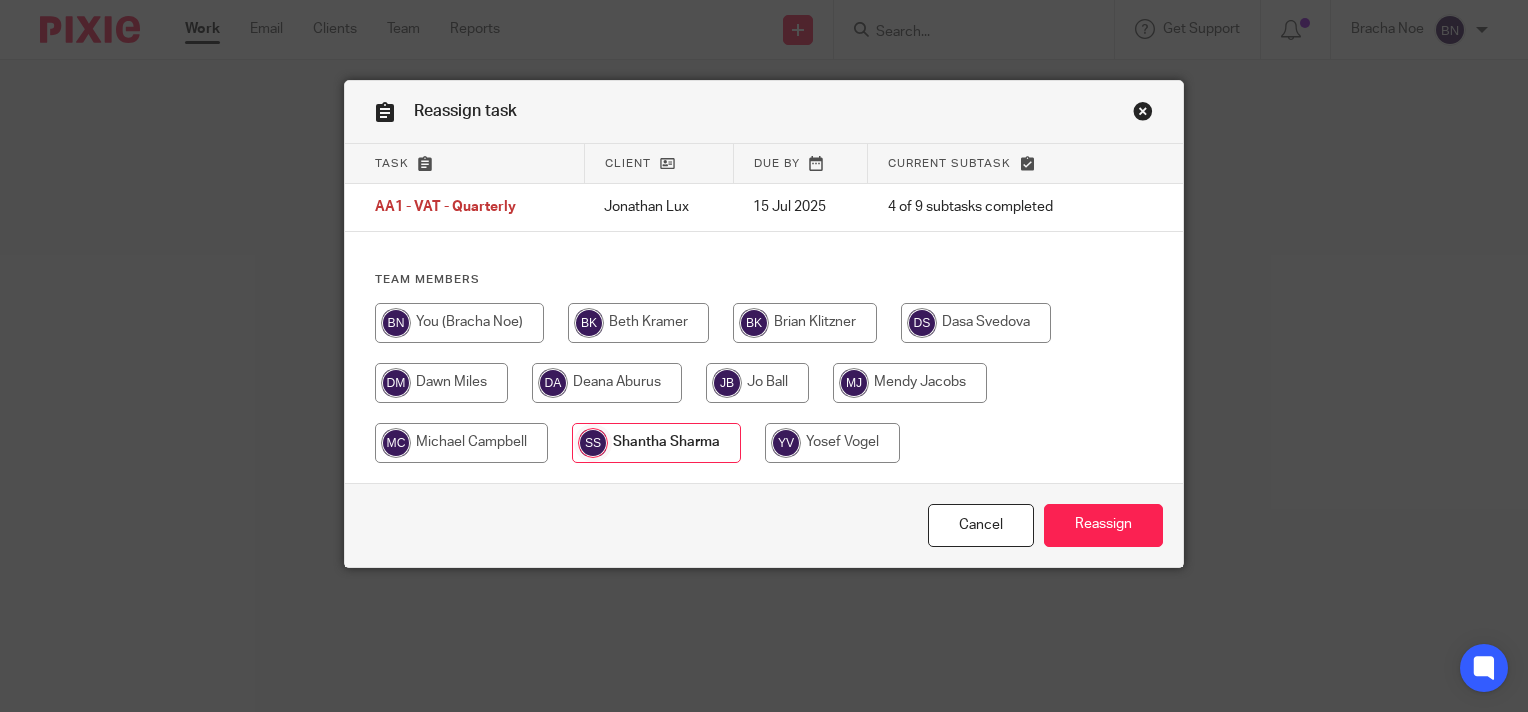 scroll, scrollTop: 0, scrollLeft: 0, axis: both 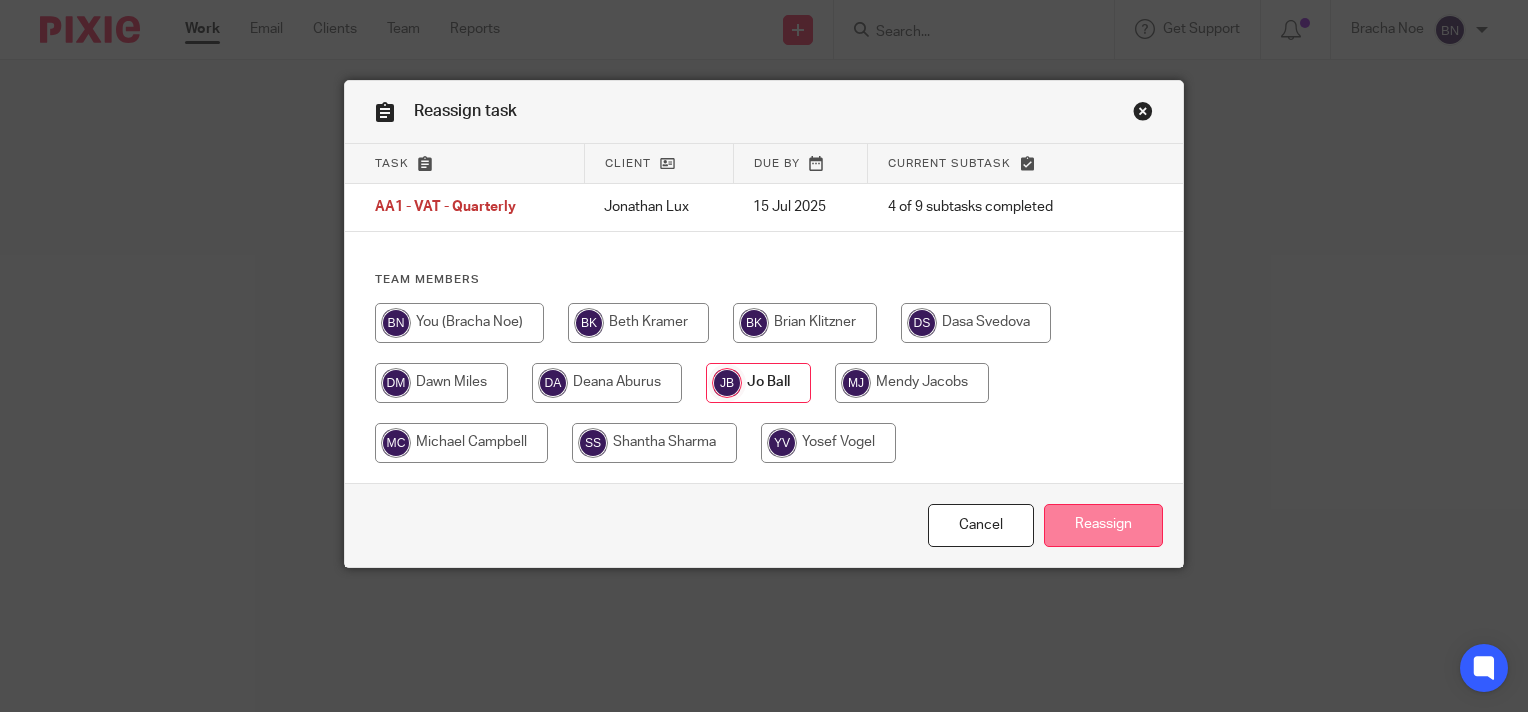 click on "Reassign" at bounding box center [1103, 525] 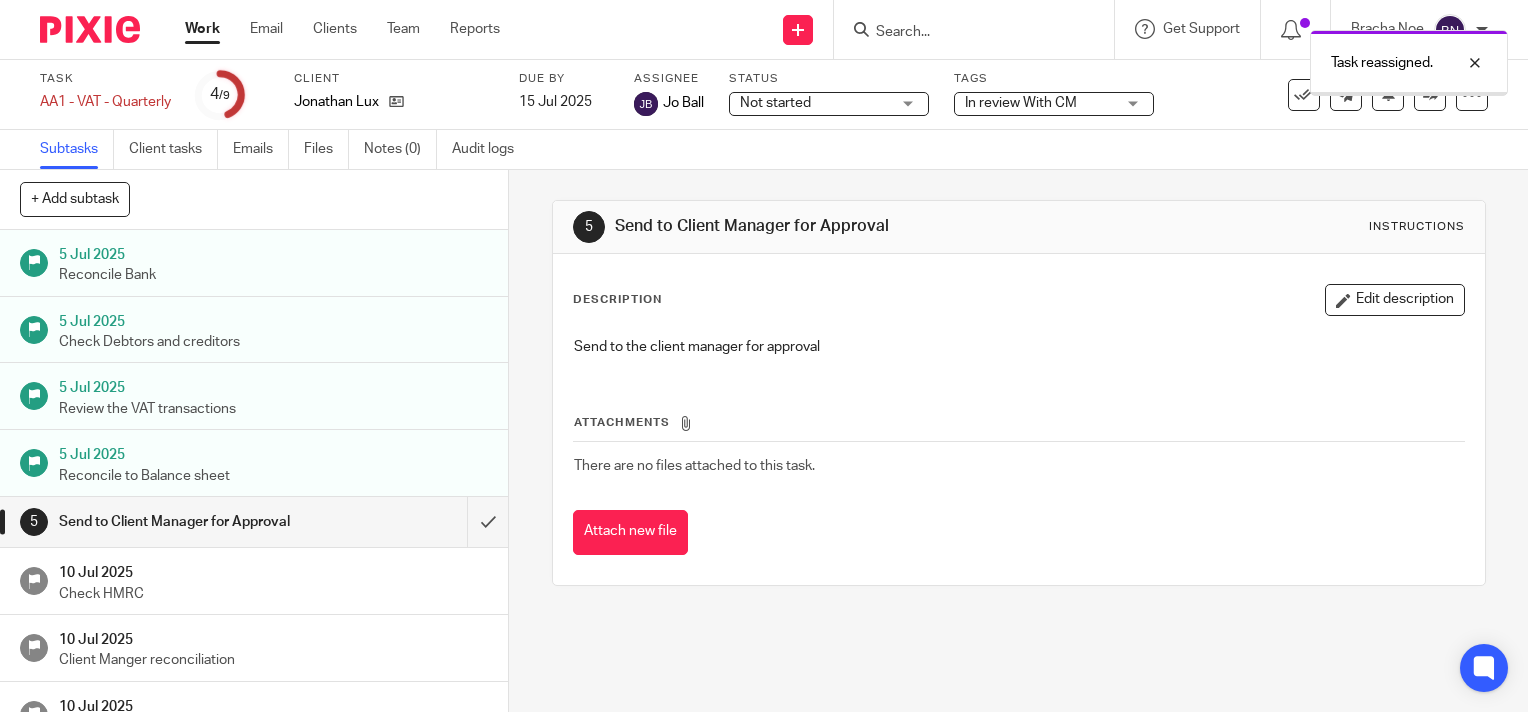scroll, scrollTop: 0, scrollLeft: 0, axis: both 